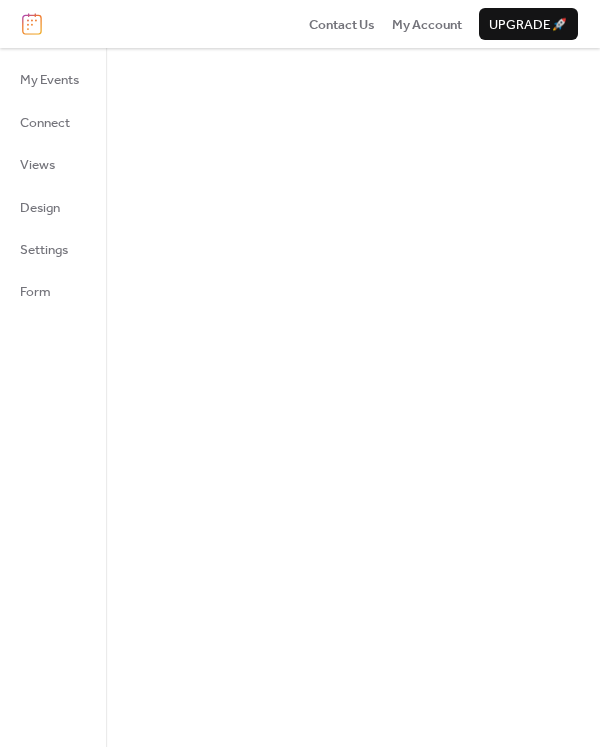 scroll, scrollTop: 0, scrollLeft: 0, axis: both 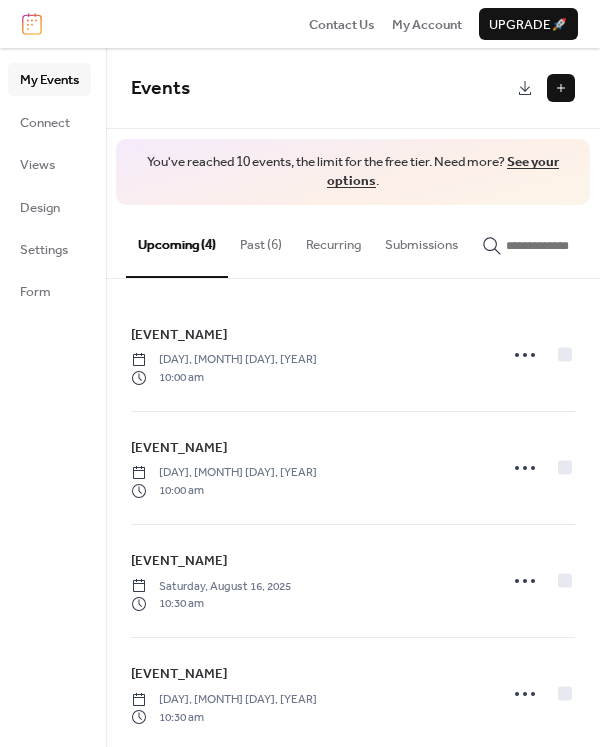 click on "Past (6)" at bounding box center [261, 240] 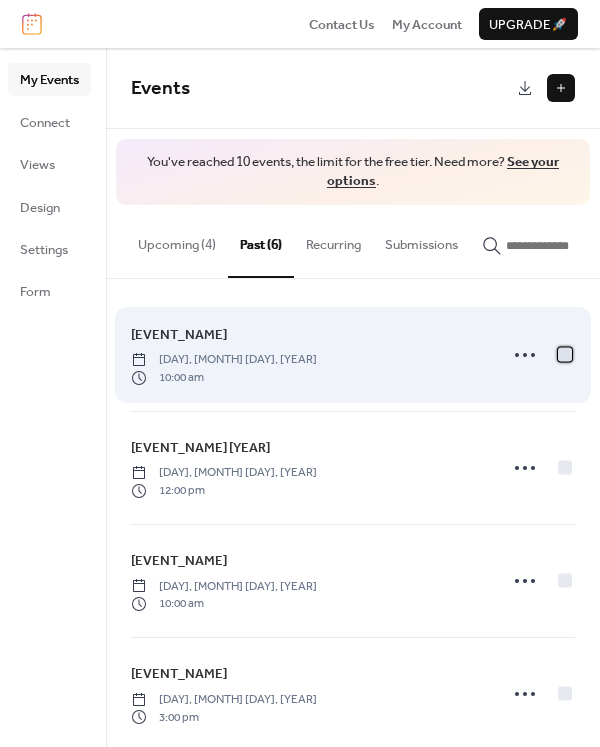 click at bounding box center [565, 354] 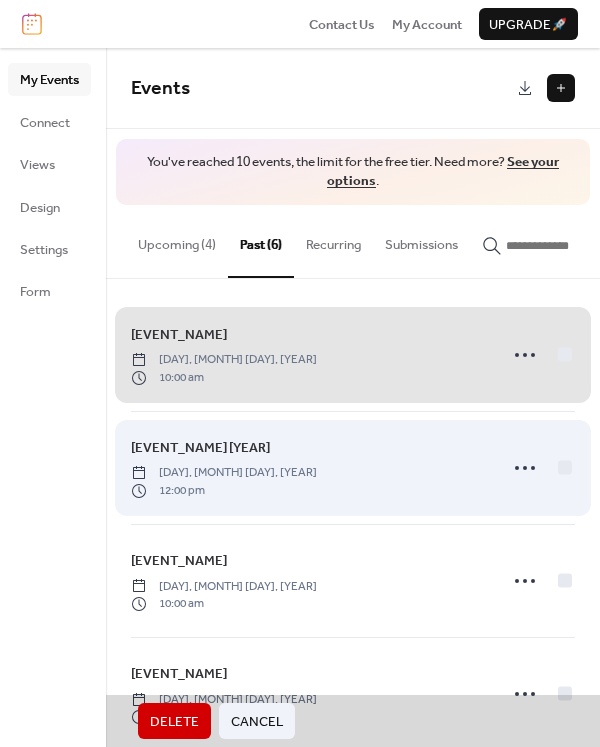 click on "[EVENT_NAME] [YEAR] [DAY], [MONTH] [DAY], [YEAR] [TIME]" at bounding box center (353, 467) 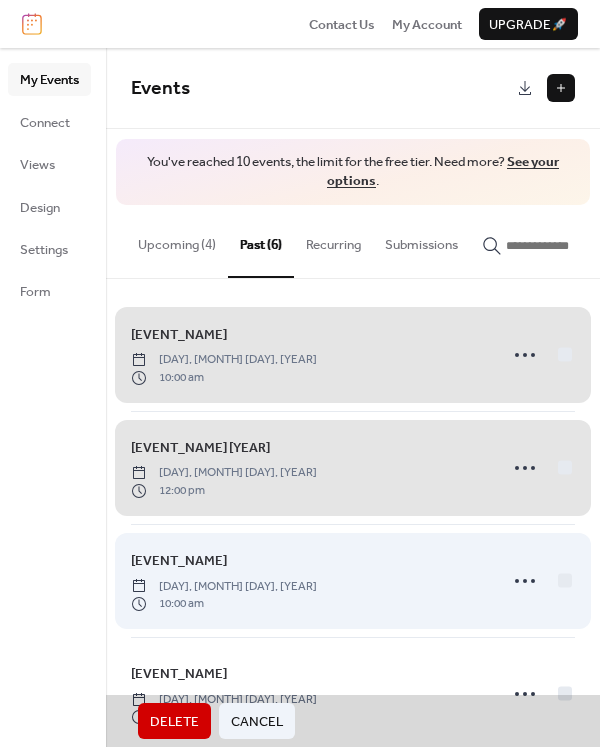 click on "[EVENT_NAME] [DAY], [MONTH] [DAY], [YEAR] [TIME]" at bounding box center [353, 580] 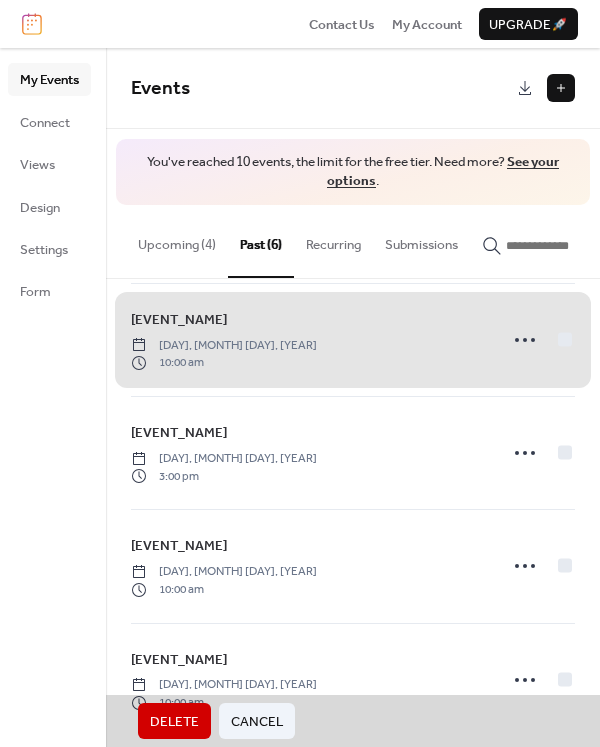 scroll, scrollTop: 256, scrollLeft: 0, axis: vertical 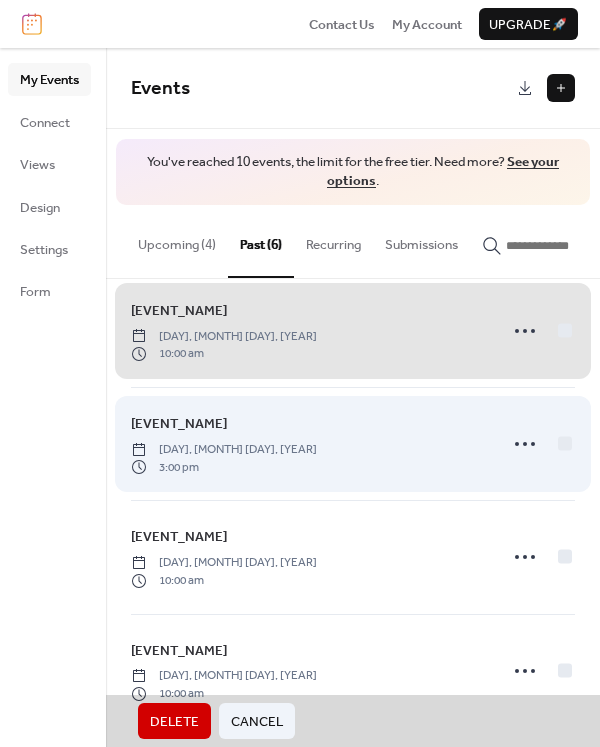 click on "[EVENT_NAME] [DAY], [MONTH] [DAY], [YEAR] [TIME]" at bounding box center [353, 443] 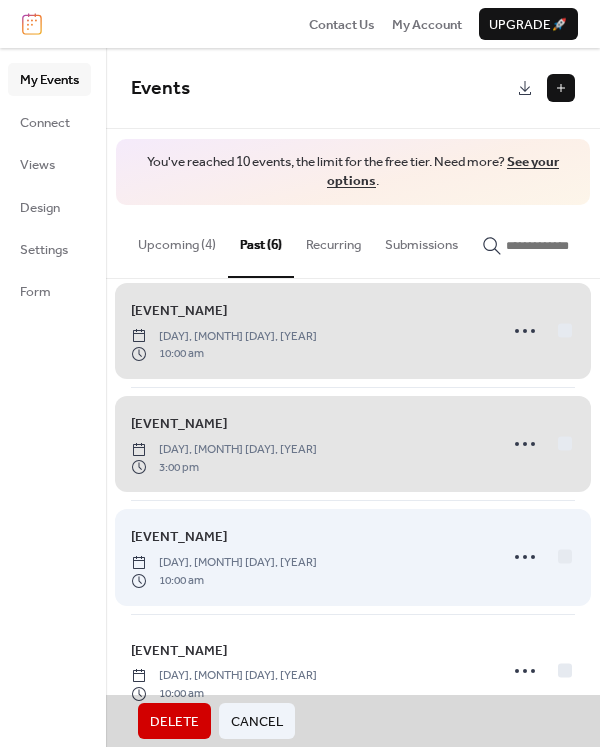 click on "[EVENT_NAME] [DAY], [MONTH] [DAY], [YEAR] [TIME]" at bounding box center (353, 556) 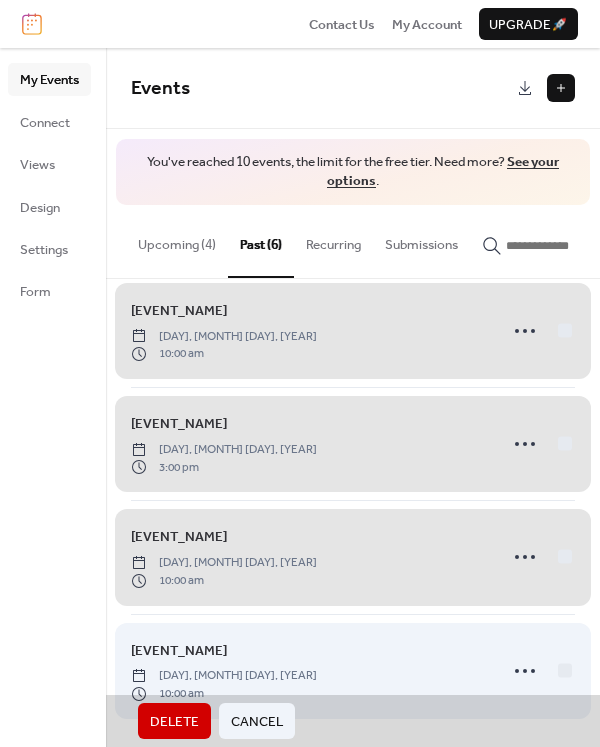 click on "[EVENT_NAME] [DAY], [MONTH] [DAY], [YEAR] [TIME]" at bounding box center (353, 670) 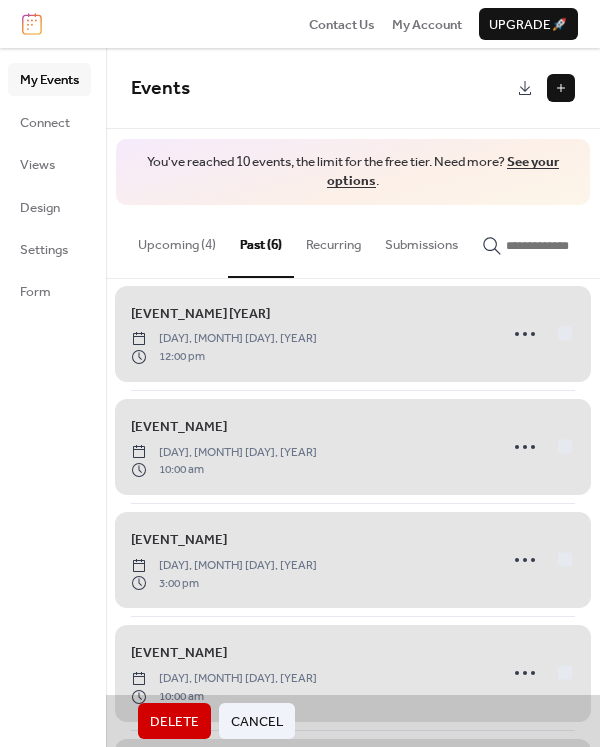 scroll, scrollTop: 0, scrollLeft: 0, axis: both 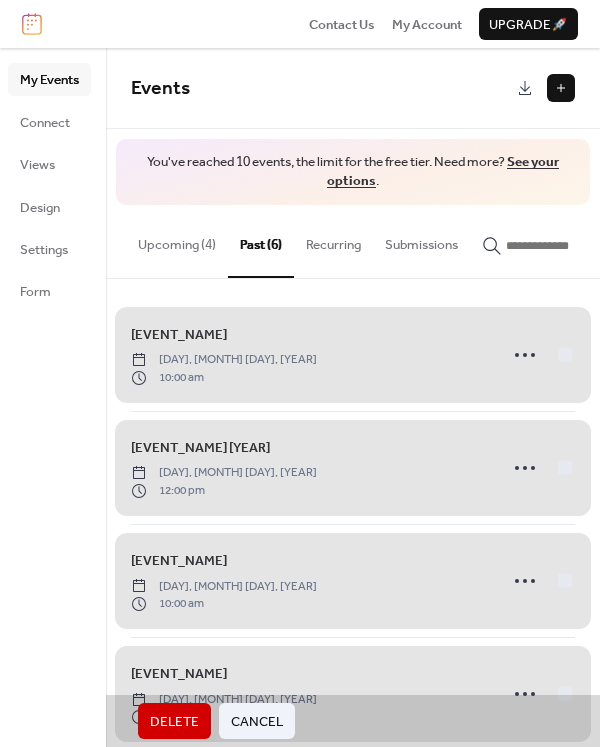 click on "Delete" at bounding box center [174, 722] 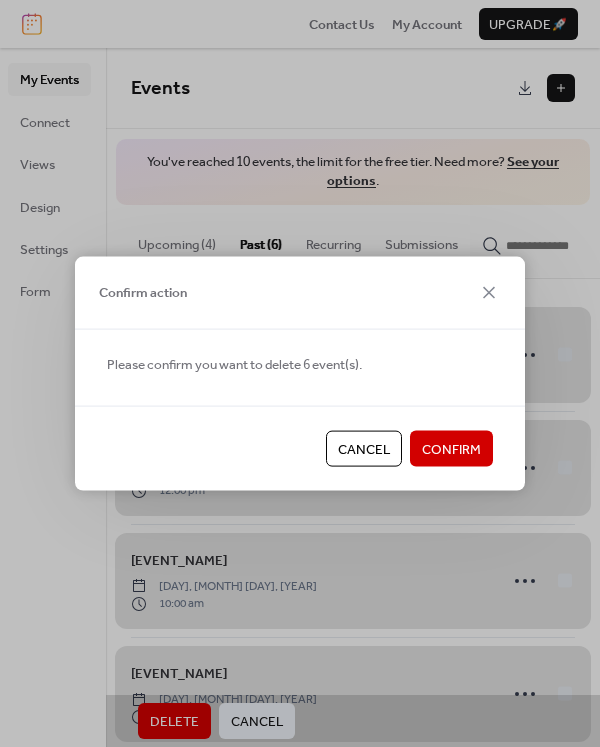 click on "Confirm" at bounding box center (451, 450) 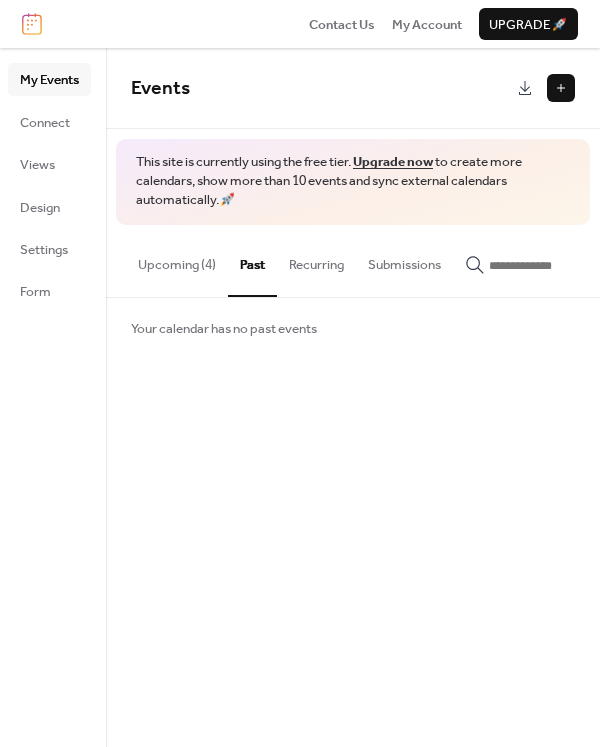 click on "Upcoming (4)" at bounding box center [177, 260] 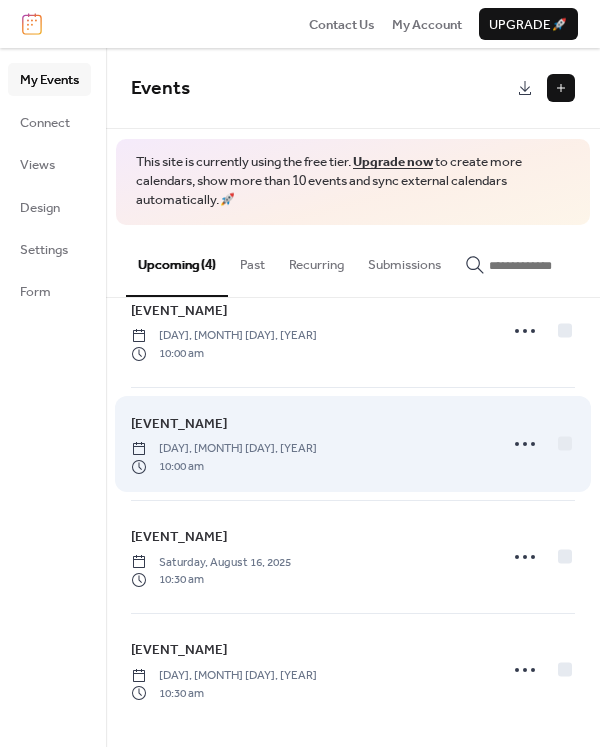 scroll, scrollTop: 0, scrollLeft: 0, axis: both 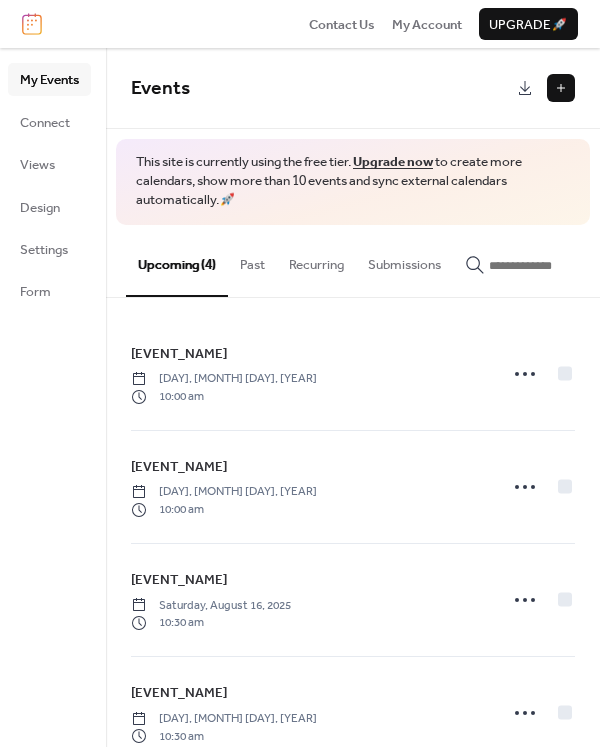 click at bounding box center [561, 88] 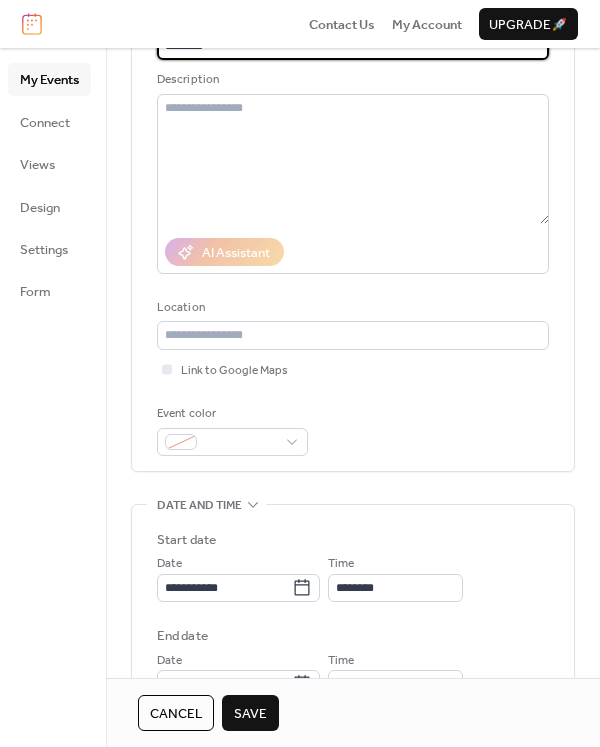 scroll, scrollTop: 200, scrollLeft: 0, axis: vertical 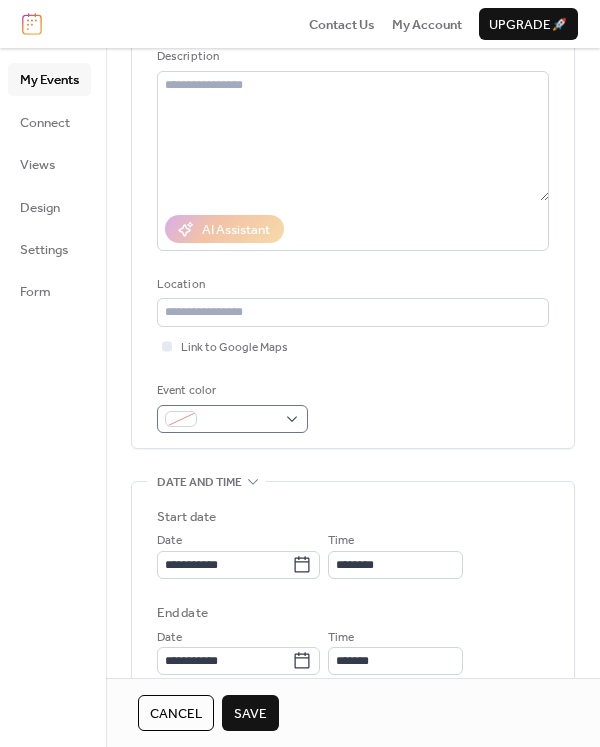 type on "********" 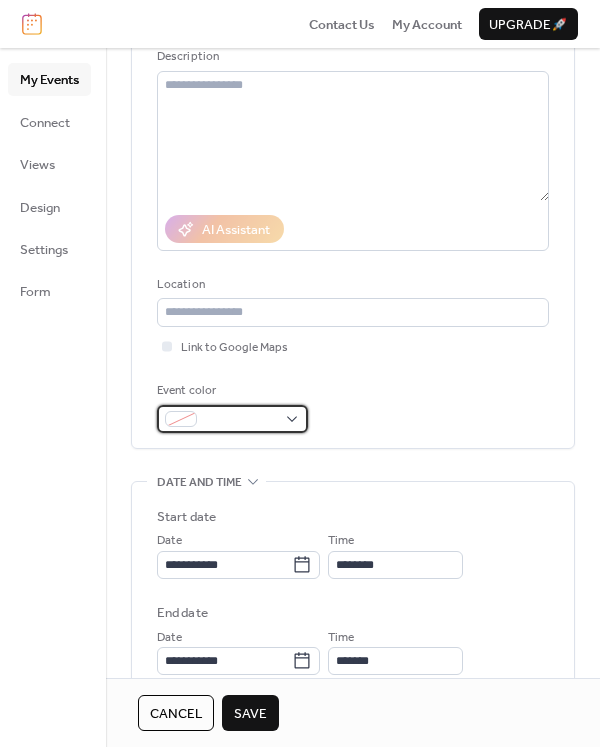 click at bounding box center [232, 419] 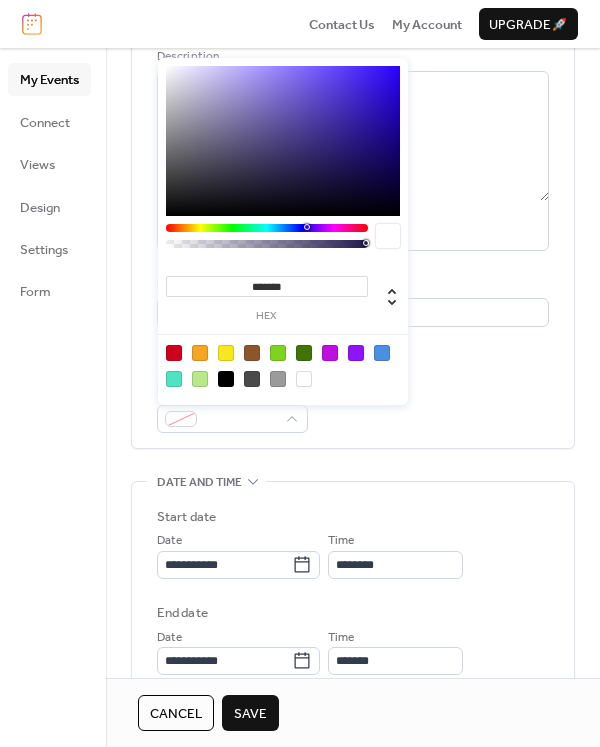 click at bounding box center (278, 353) 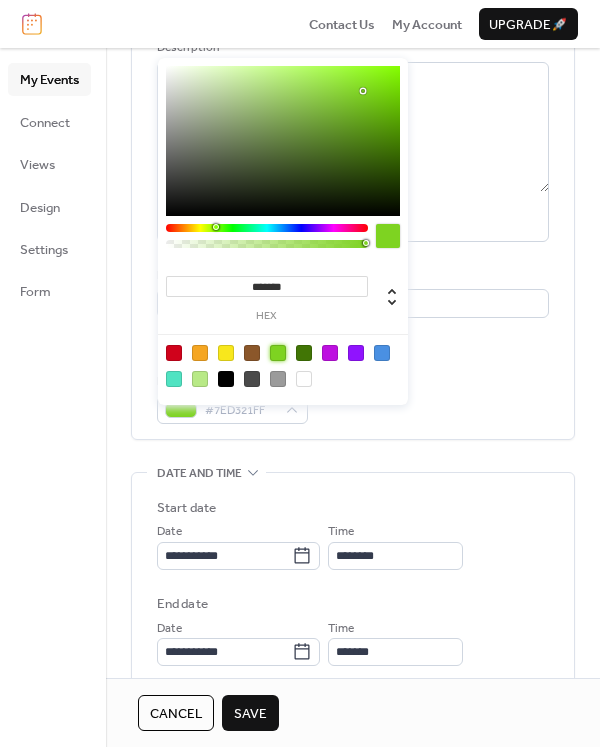 scroll, scrollTop: 200, scrollLeft: 0, axis: vertical 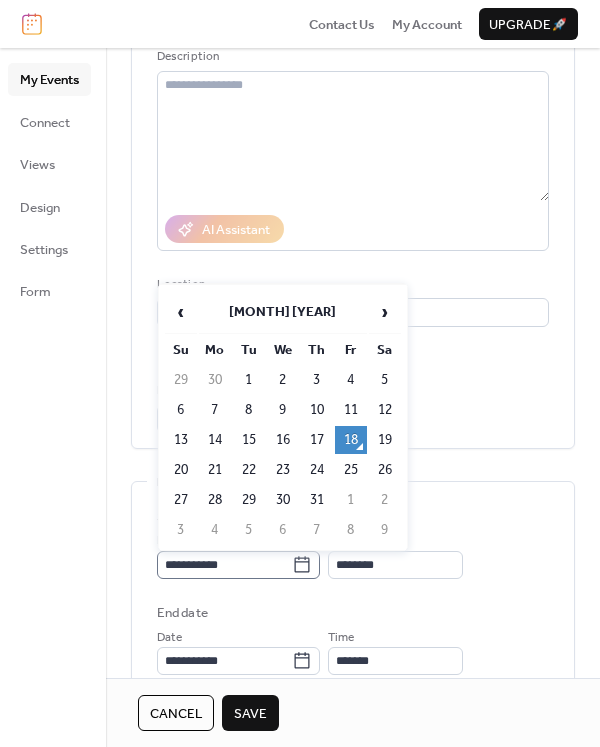 click 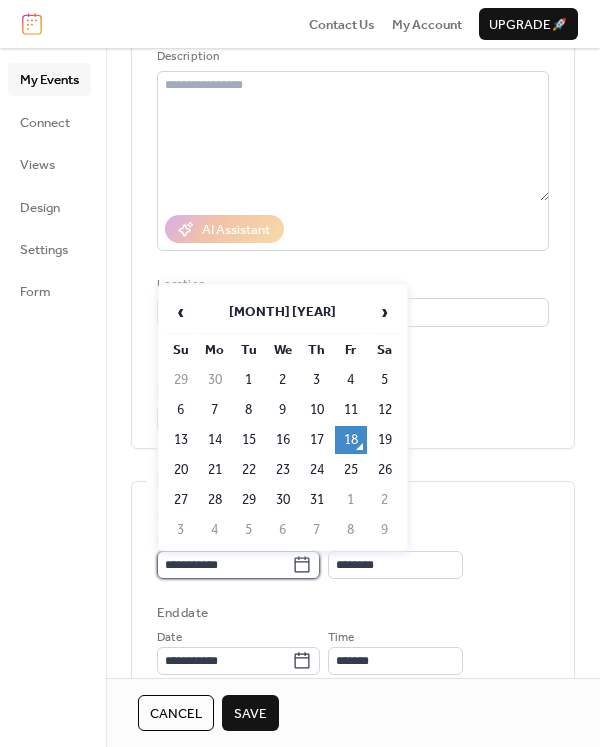 click on "**********" at bounding box center [224, 565] 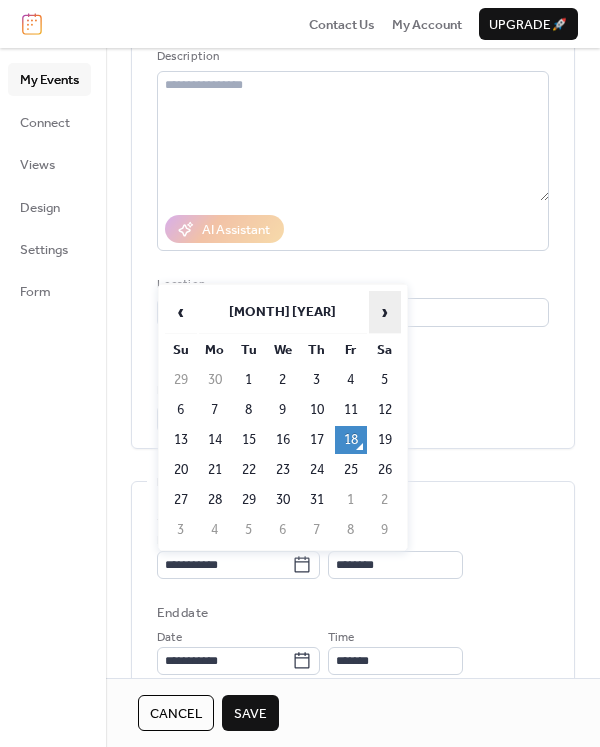 click on "›" at bounding box center (385, 312) 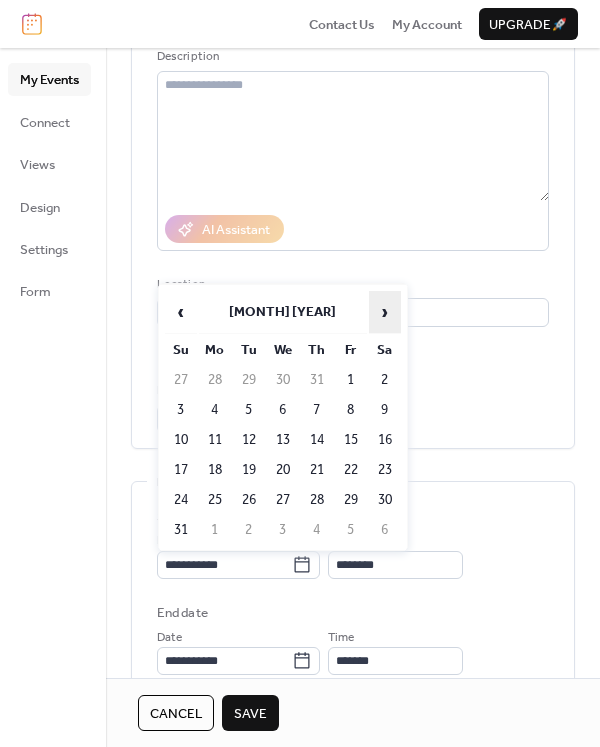 click on "›" at bounding box center [385, 312] 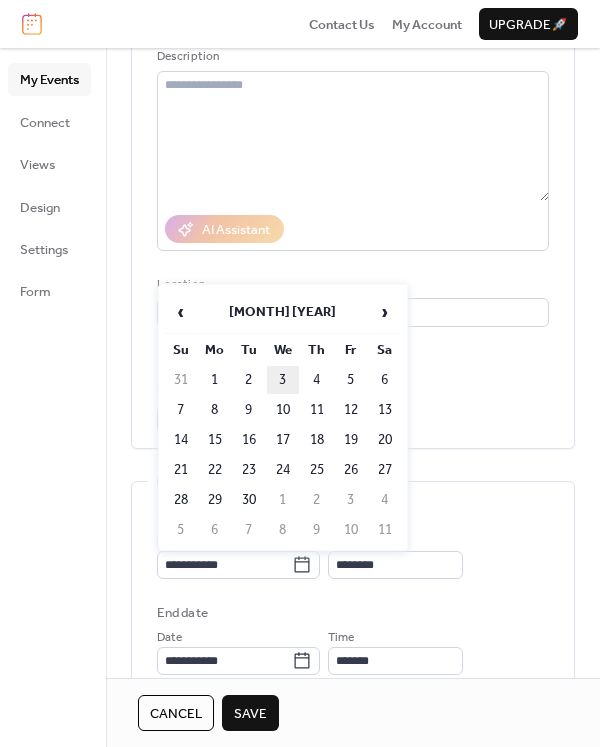 click on "3" at bounding box center (283, 380) 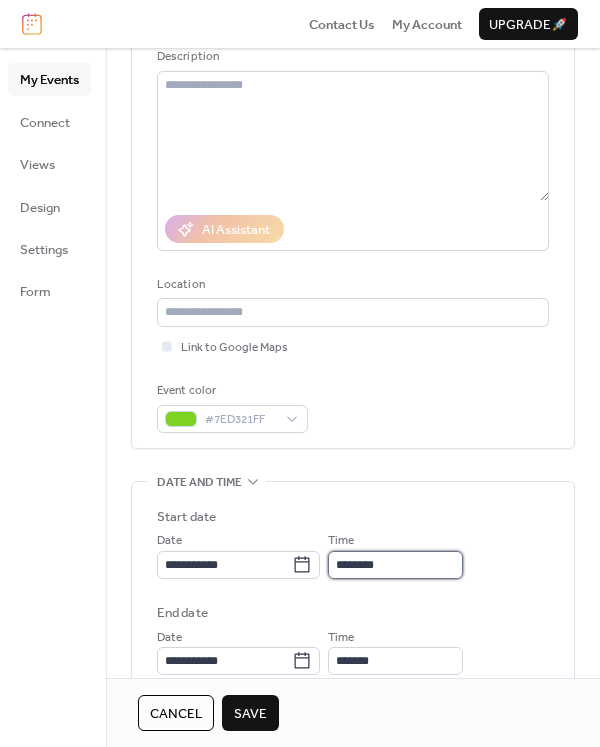 click on "********" at bounding box center [395, 565] 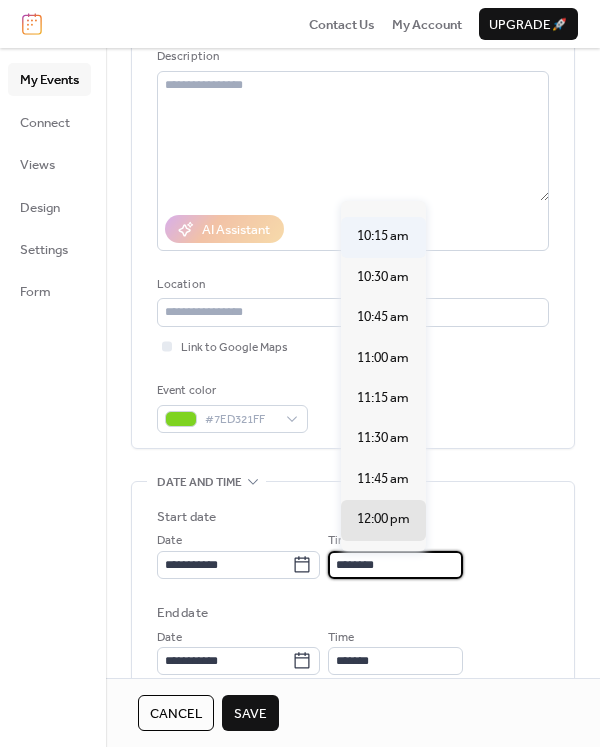 scroll, scrollTop: 1440, scrollLeft: 0, axis: vertical 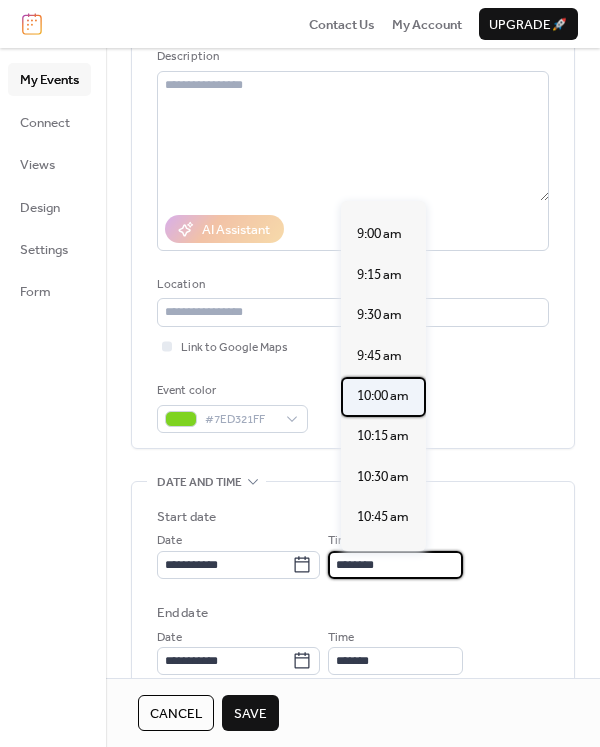 click on "10:00 am" at bounding box center [383, 396] 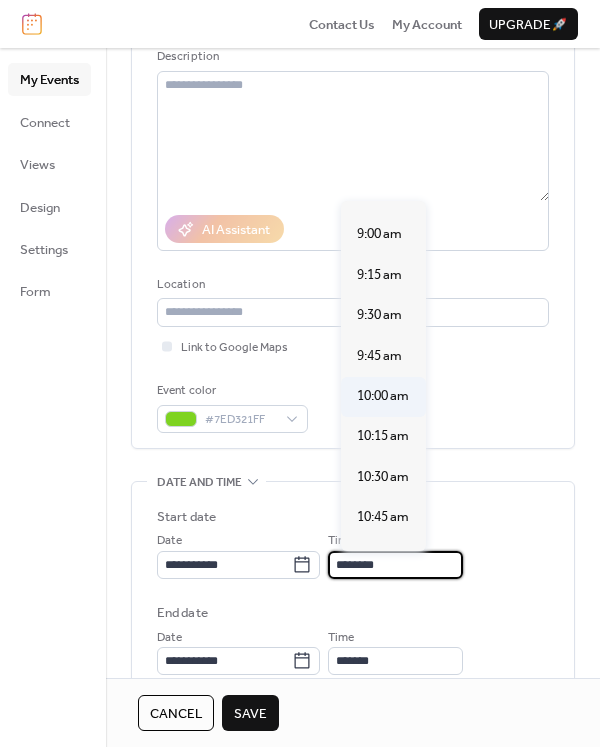 type on "********" 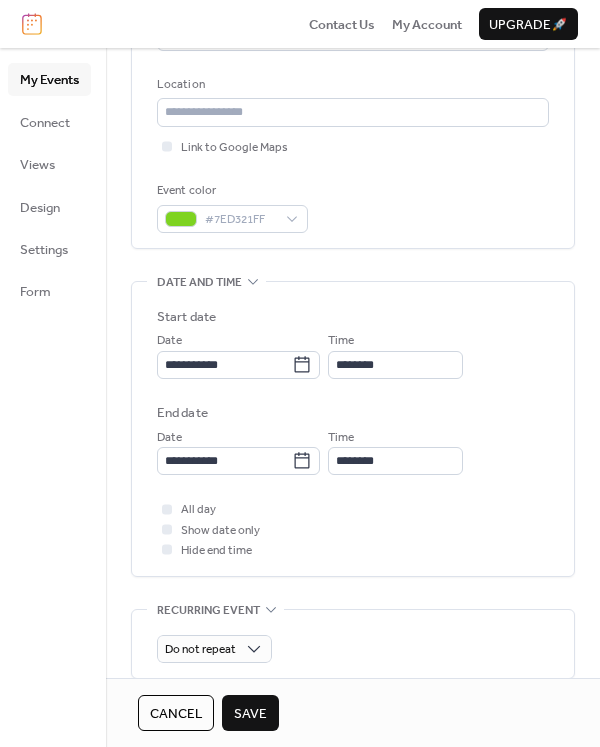 scroll, scrollTop: 500, scrollLeft: 0, axis: vertical 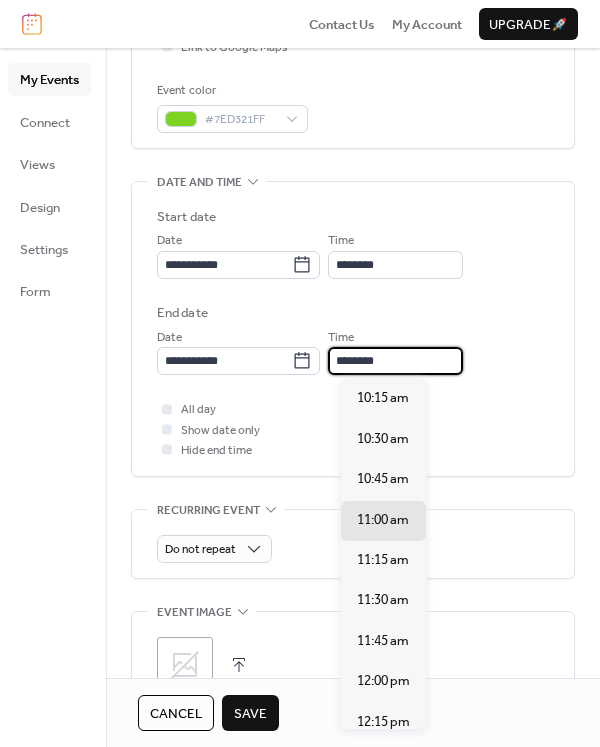 click on "********" at bounding box center (395, 361) 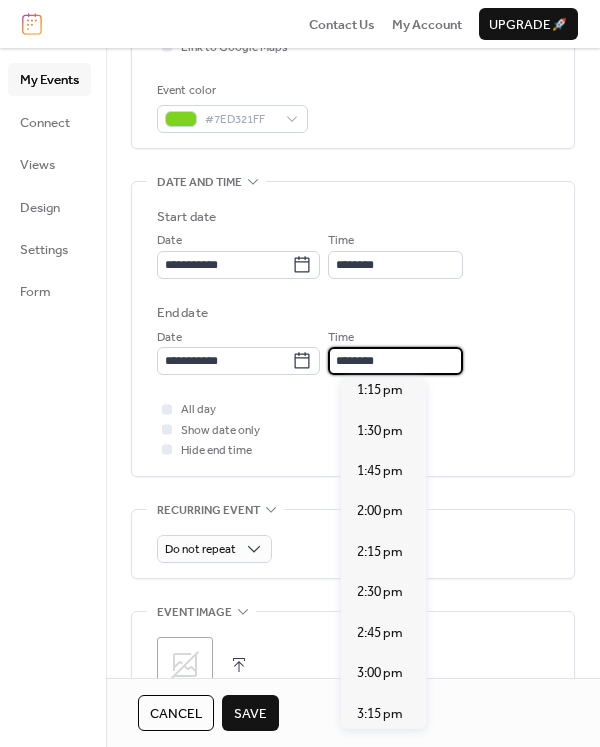 scroll, scrollTop: 600, scrollLeft: 0, axis: vertical 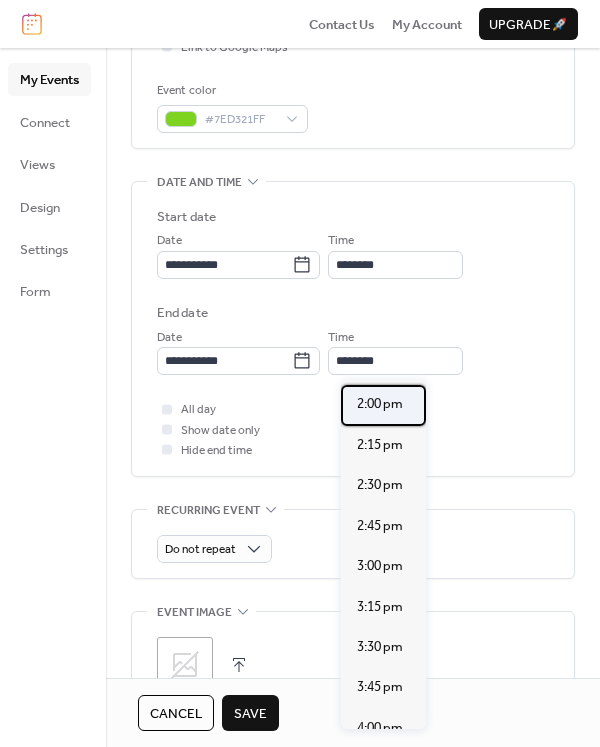 click on "2:00 pm" at bounding box center [380, 404] 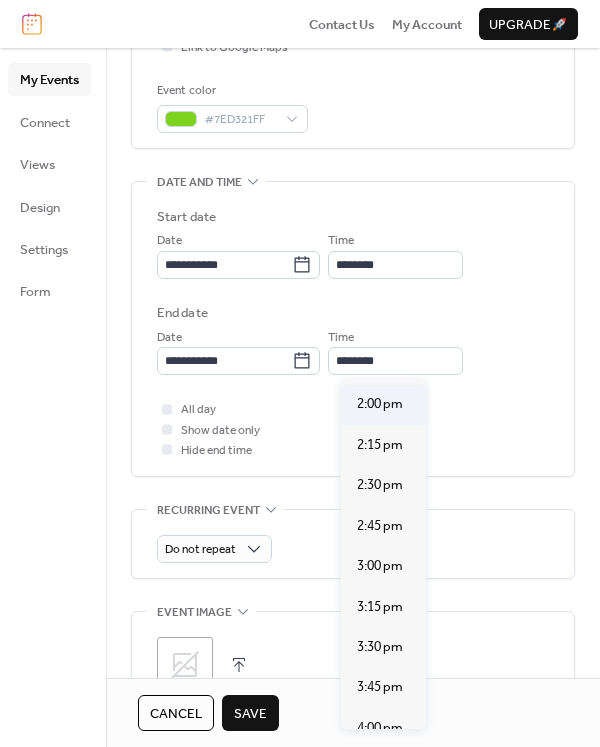 type on "*******" 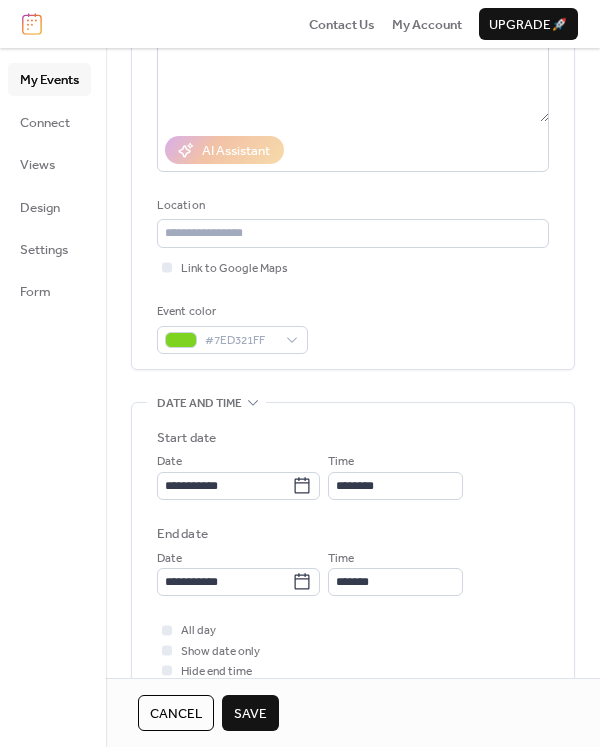 scroll, scrollTop: 300, scrollLeft: 0, axis: vertical 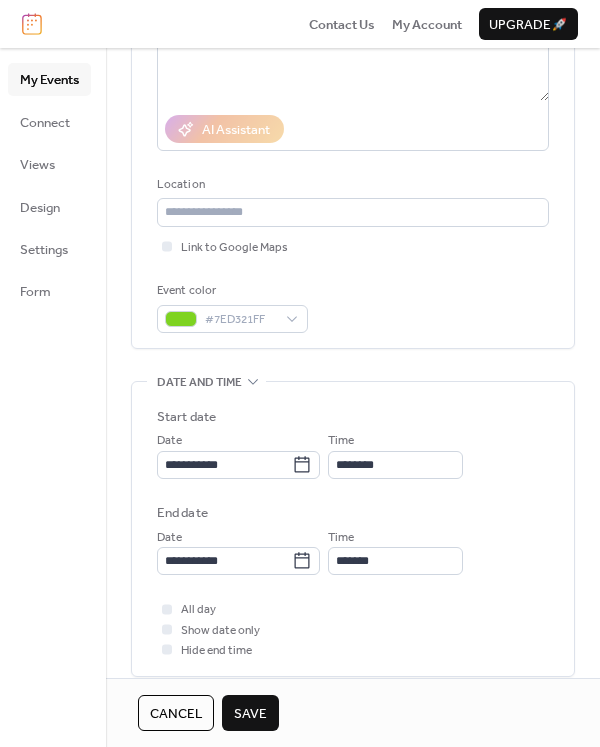 click on "Save" at bounding box center [250, 714] 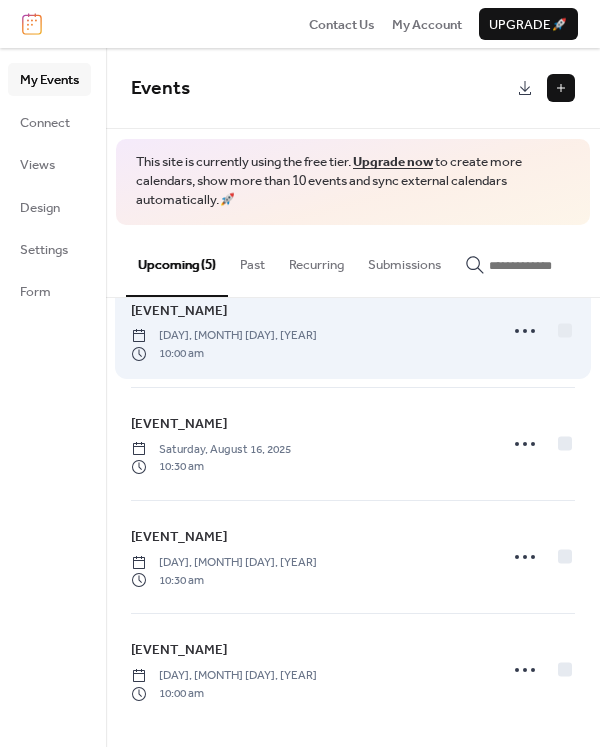scroll, scrollTop: 162, scrollLeft: 0, axis: vertical 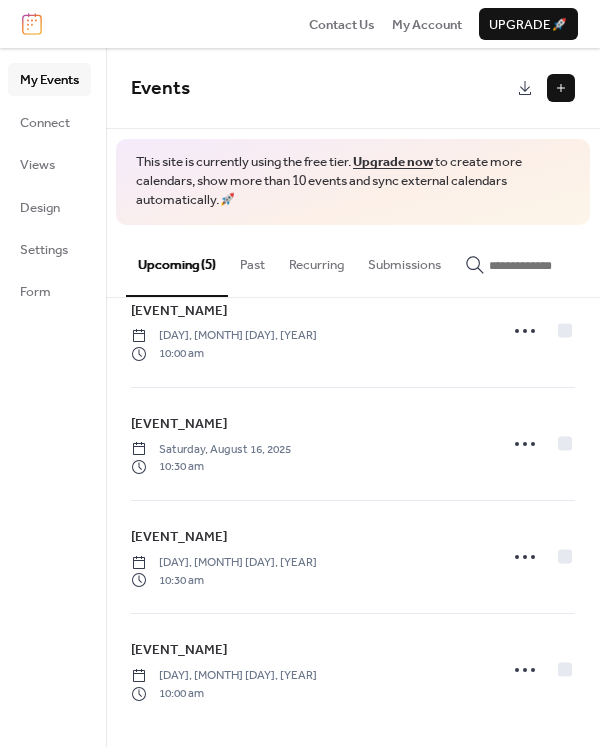 click at bounding box center (561, 88) 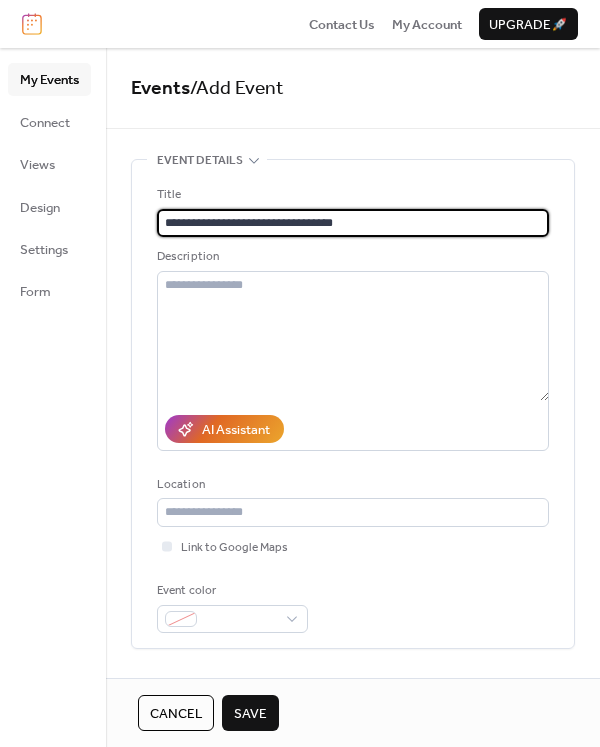 click on "**********" at bounding box center (353, 223) 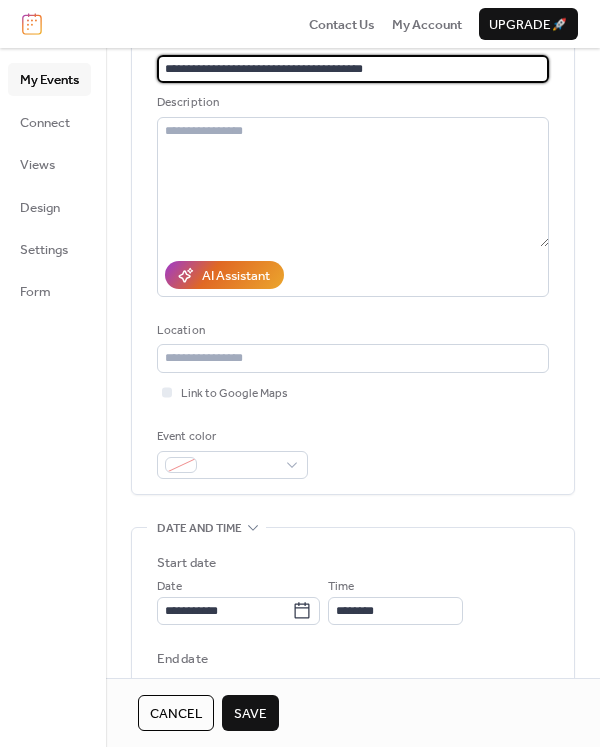 scroll, scrollTop: 200, scrollLeft: 0, axis: vertical 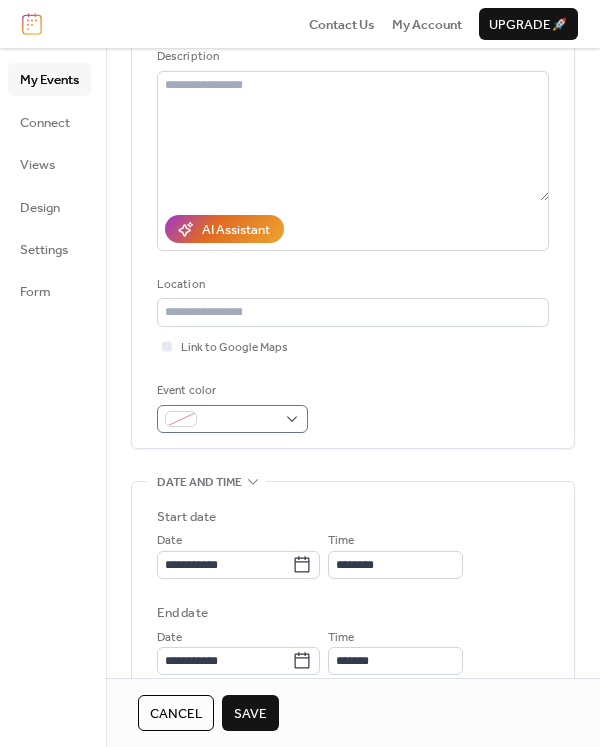 type on "**********" 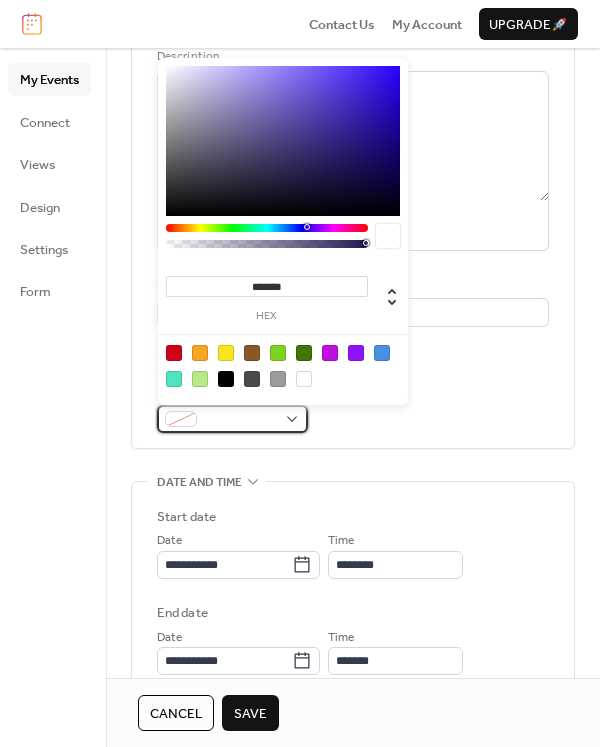 click at bounding box center [232, 419] 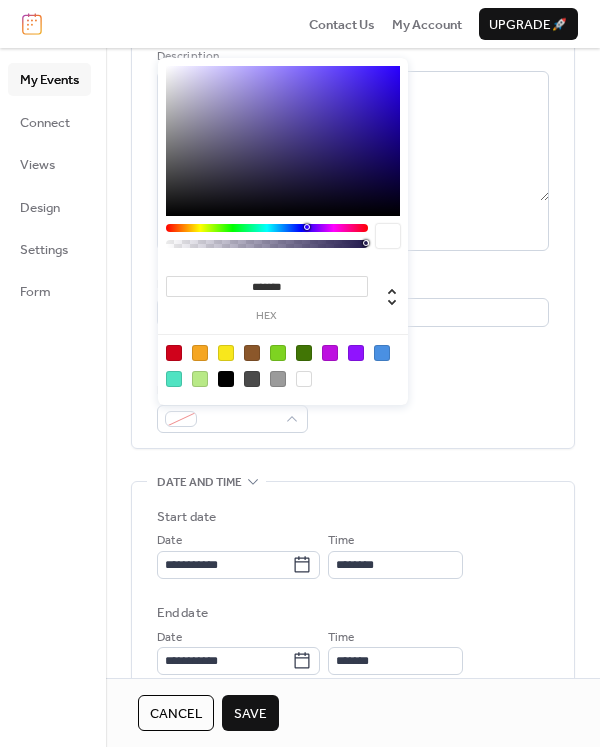 click at bounding box center (174, 353) 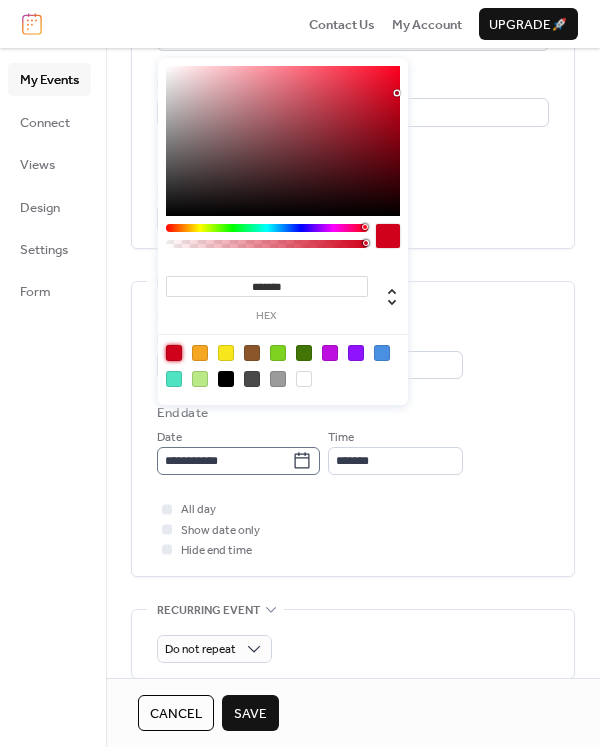 scroll, scrollTop: 300, scrollLeft: 0, axis: vertical 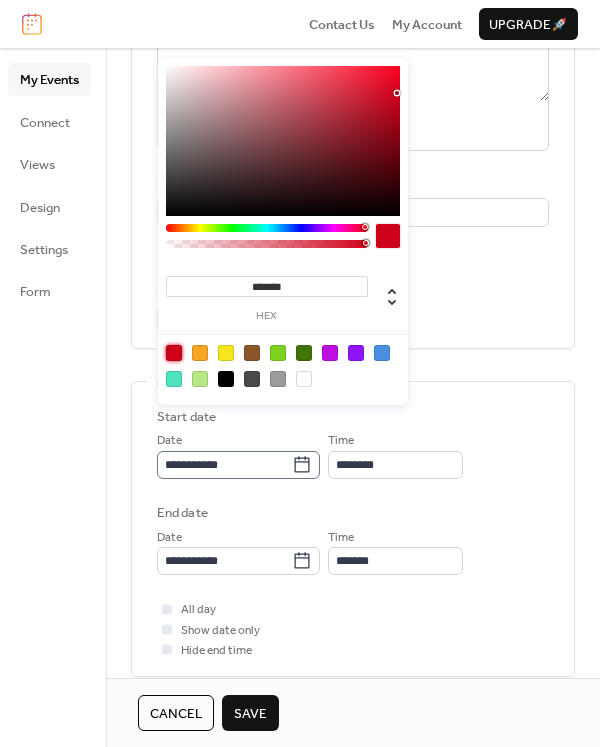 click 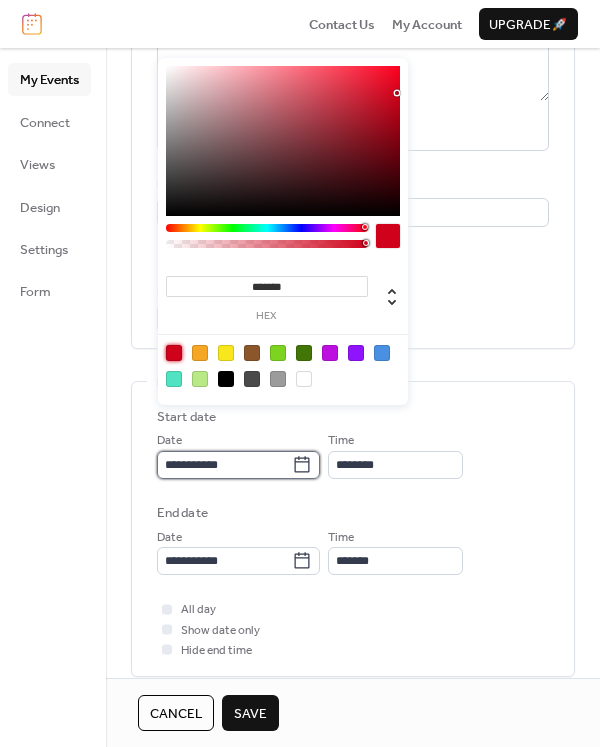 click on "**********" at bounding box center (224, 465) 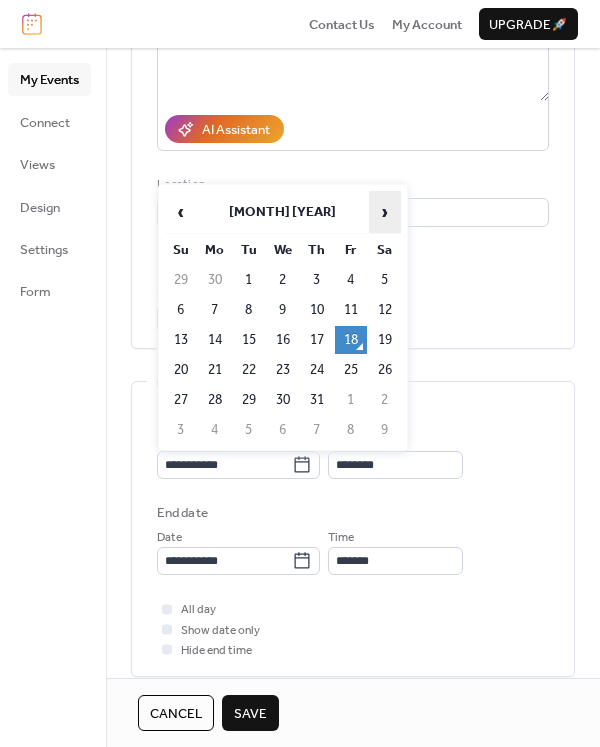click on "›" at bounding box center [385, 212] 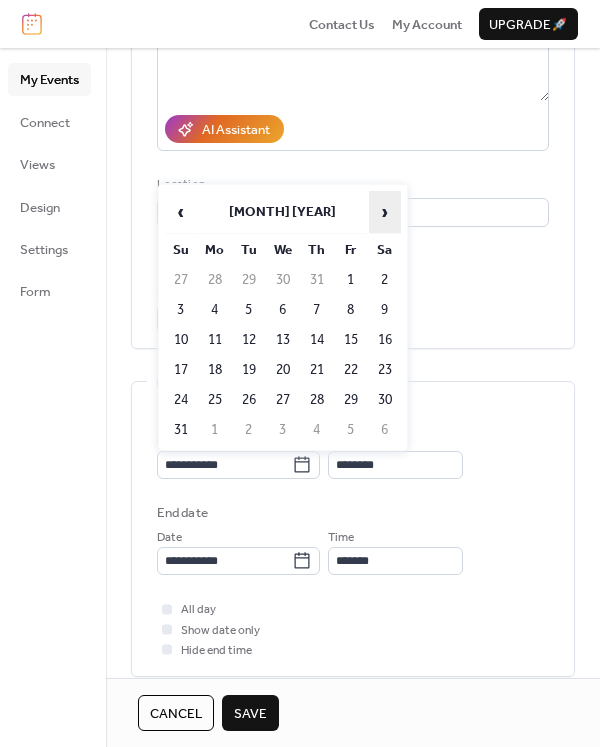click on "›" at bounding box center [385, 212] 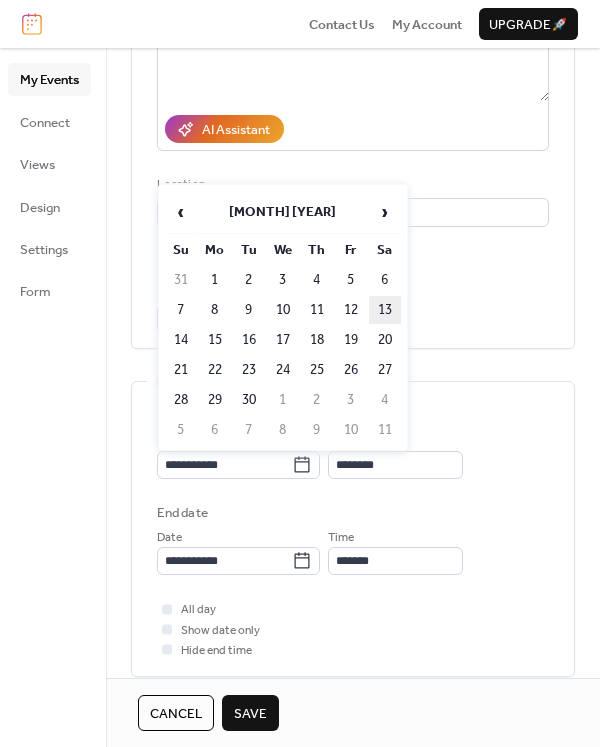 click on "13" at bounding box center (385, 310) 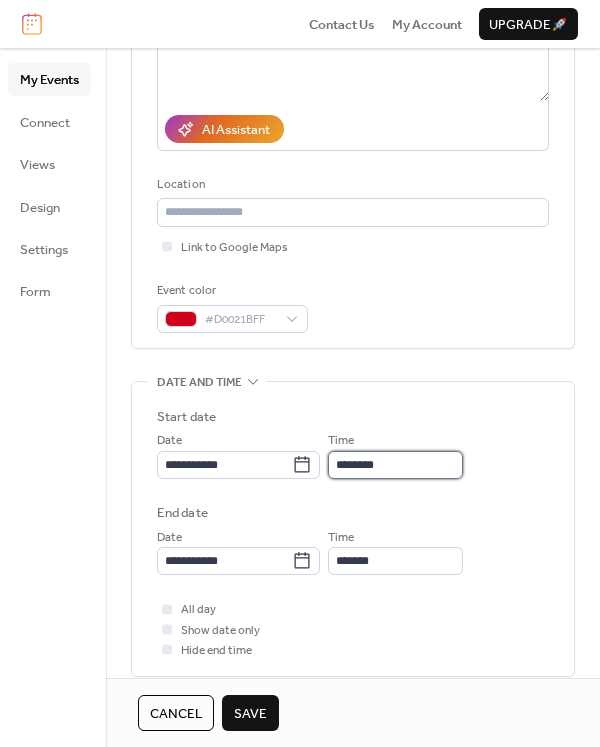 click on "********" at bounding box center [395, 465] 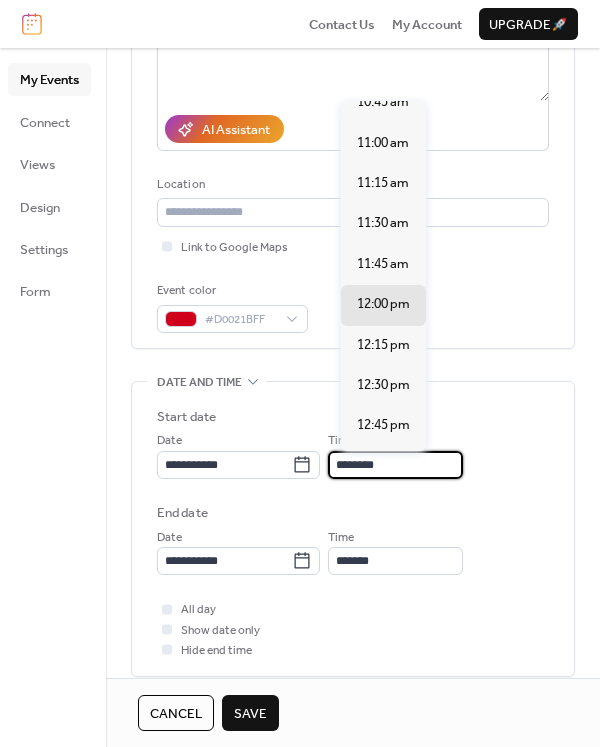 scroll, scrollTop: 1640, scrollLeft: 0, axis: vertical 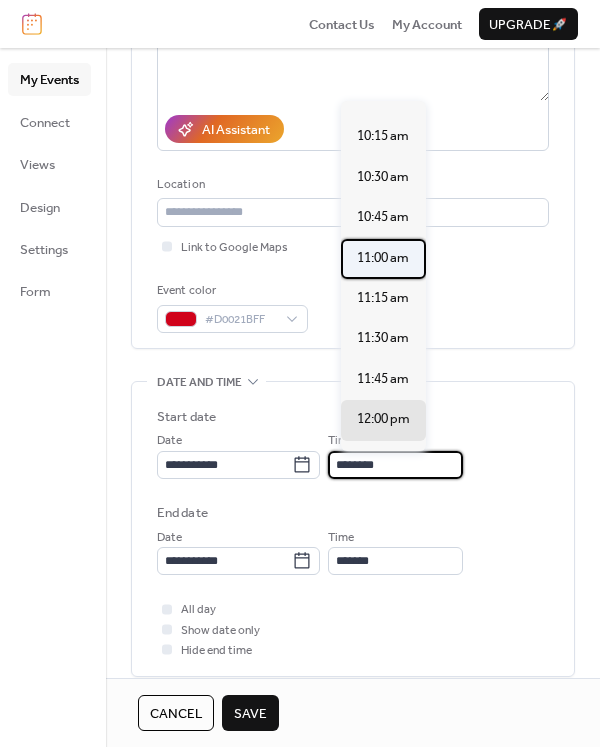 click on "11:00 am" at bounding box center [383, 258] 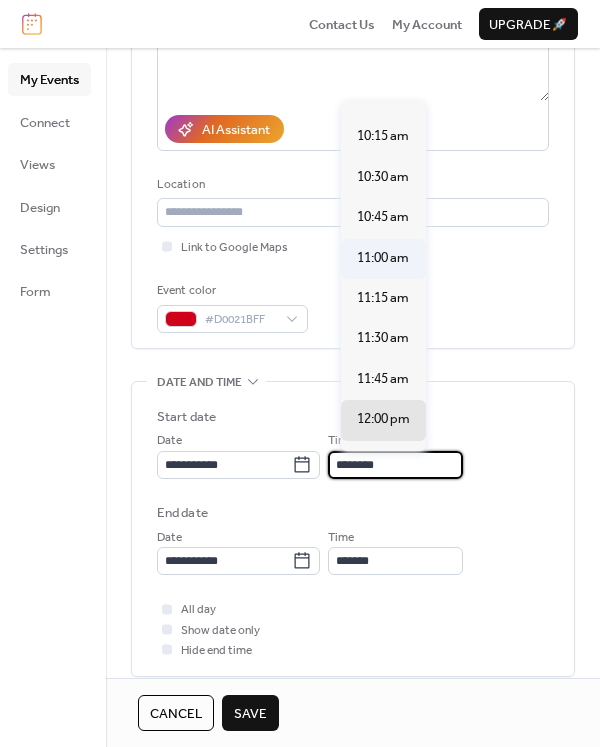 type on "********" 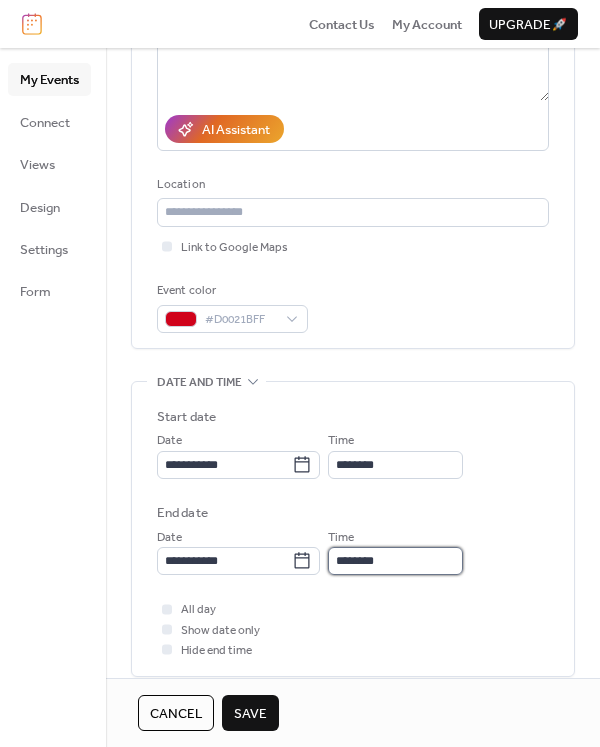 click on "********" at bounding box center (395, 561) 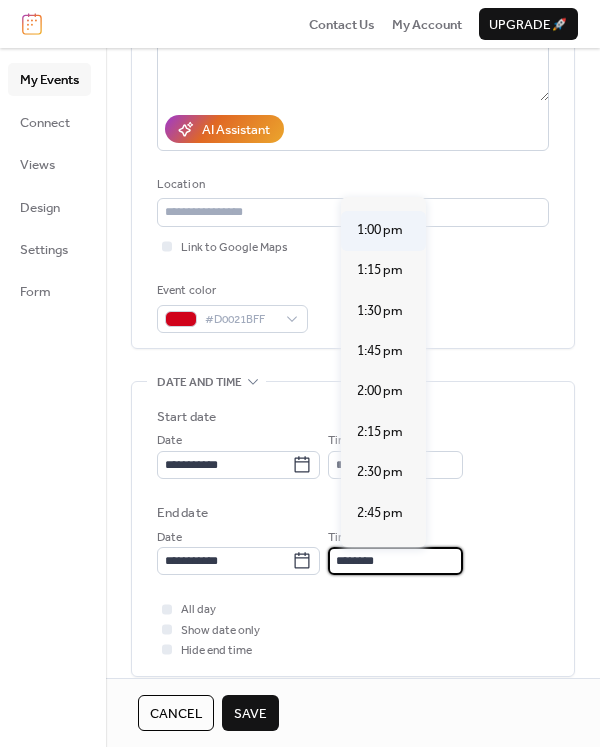 scroll, scrollTop: 300, scrollLeft: 0, axis: vertical 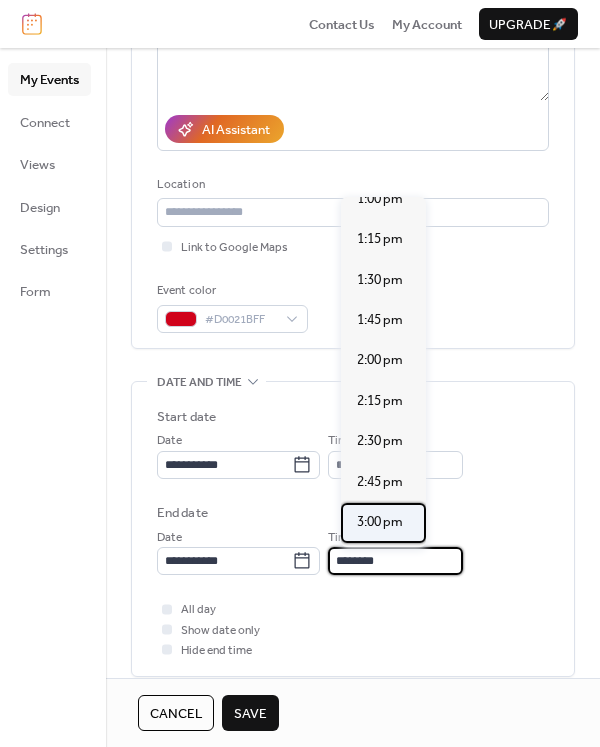 click on "3:00 pm" at bounding box center (380, 522) 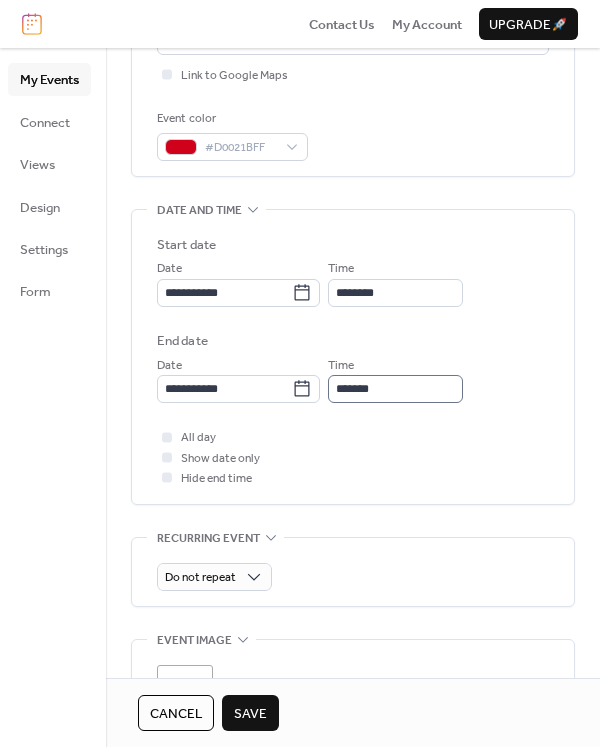 scroll, scrollTop: 500, scrollLeft: 0, axis: vertical 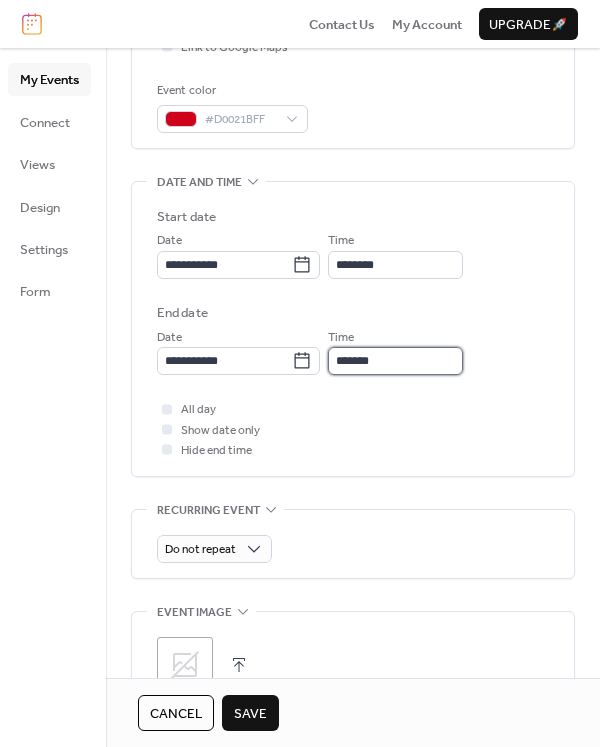 click on "*******" at bounding box center (395, 361) 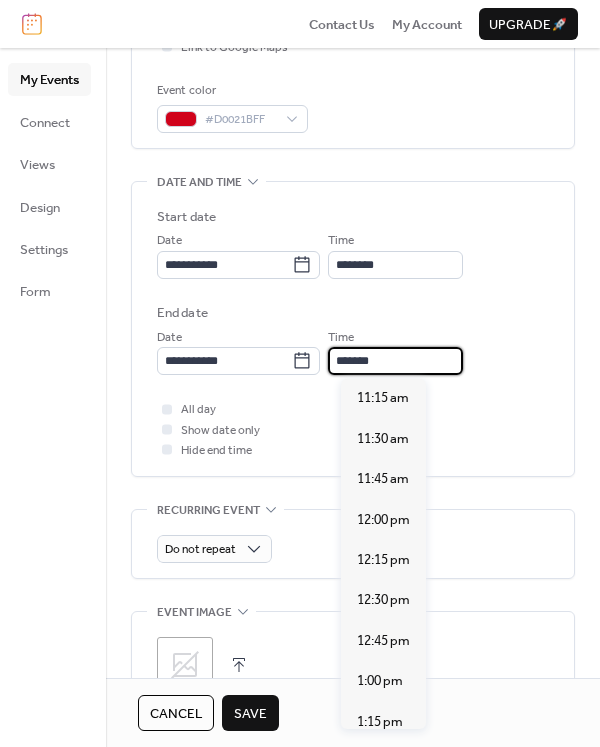scroll, scrollTop: 606, scrollLeft: 0, axis: vertical 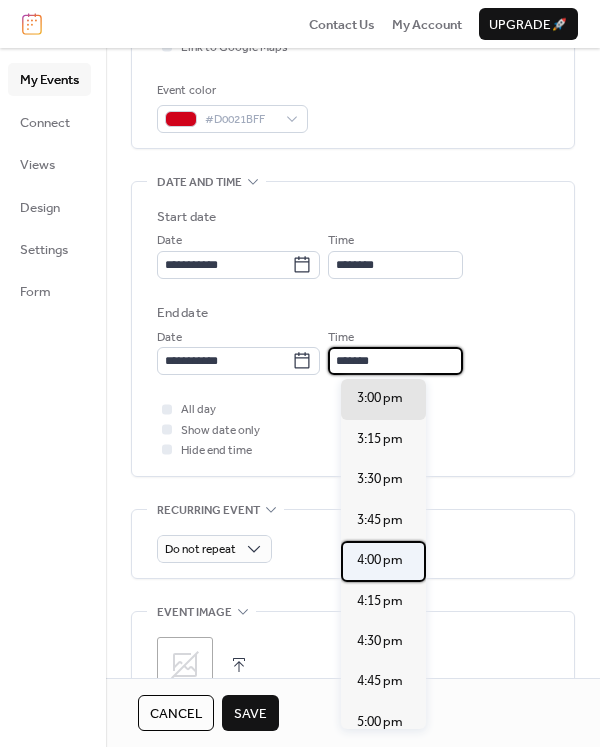 click on "4:00 pm" at bounding box center [380, 560] 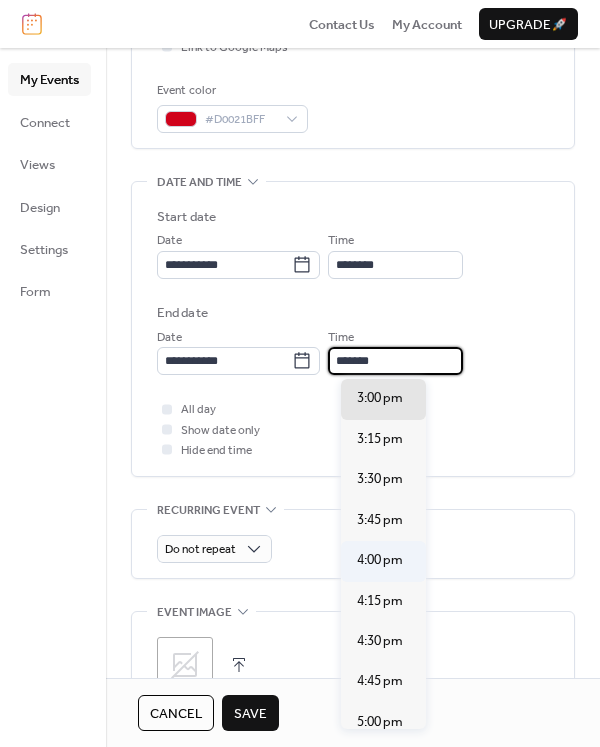 type on "*******" 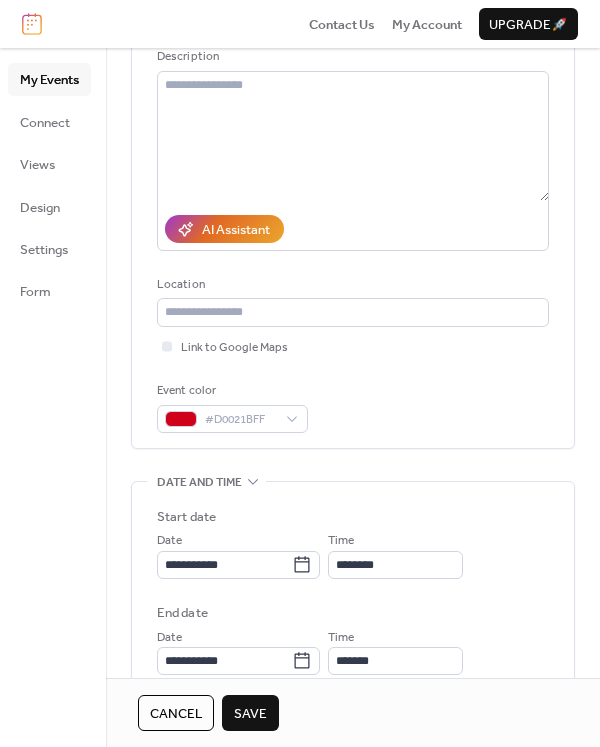 scroll, scrollTop: 100, scrollLeft: 0, axis: vertical 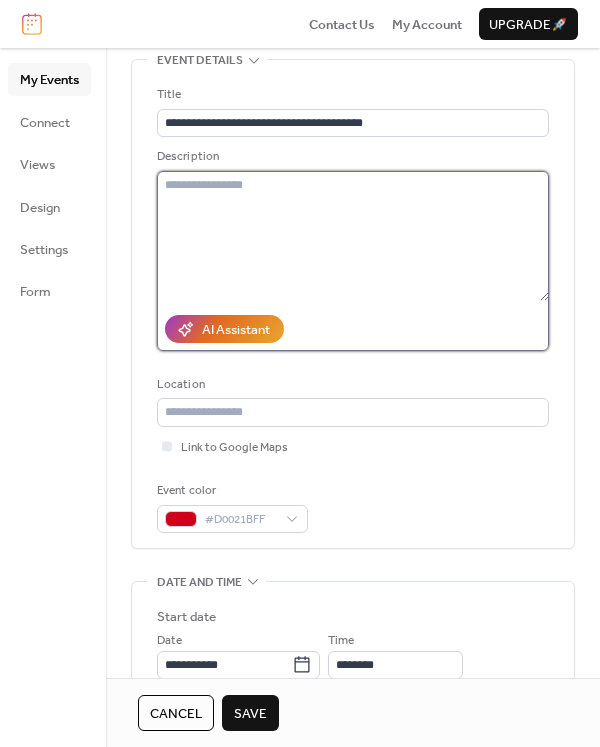 click at bounding box center (353, 236) 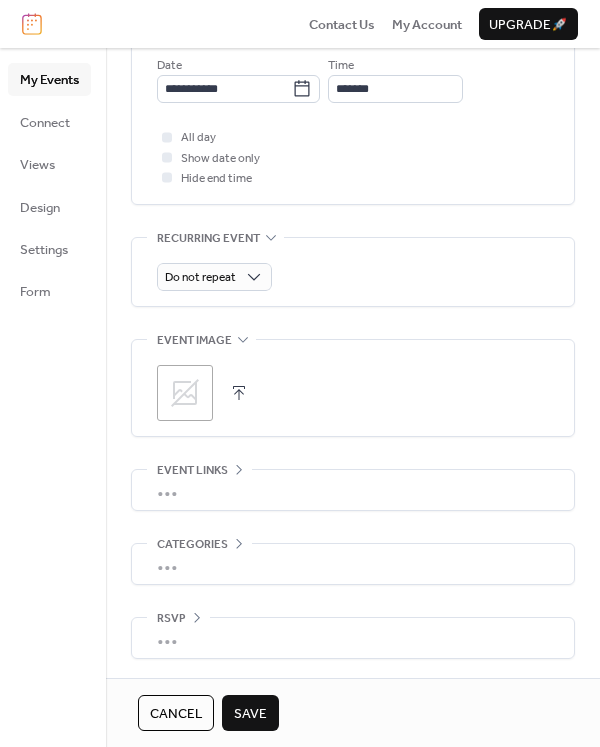 scroll, scrollTop: 773, scrollLeft: 0, axis: vertical 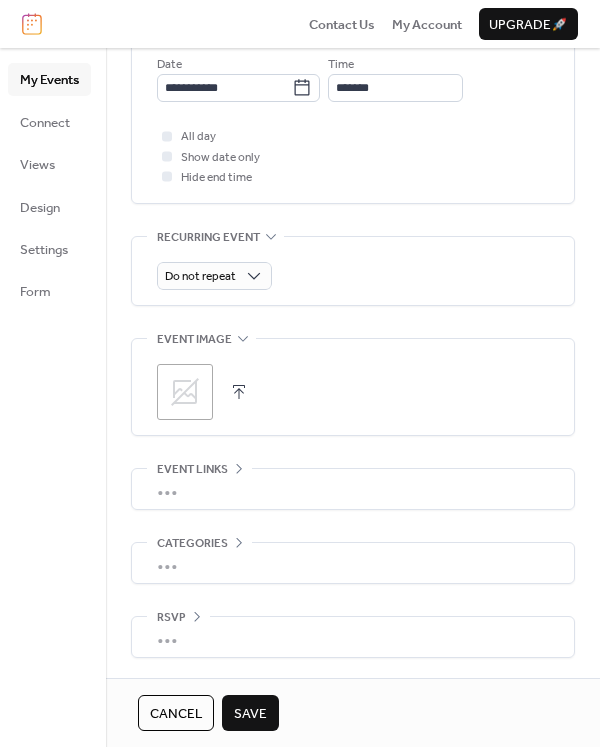 type on "**********" 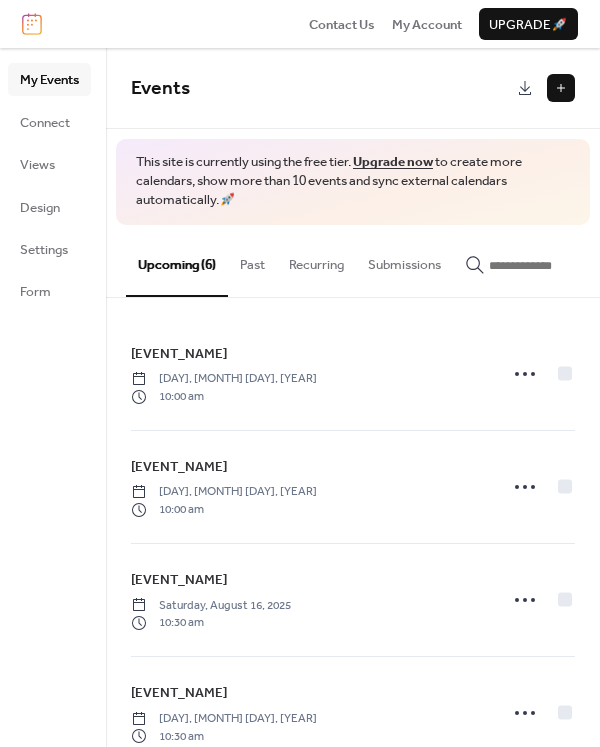 click at bounding box center (561, 88) 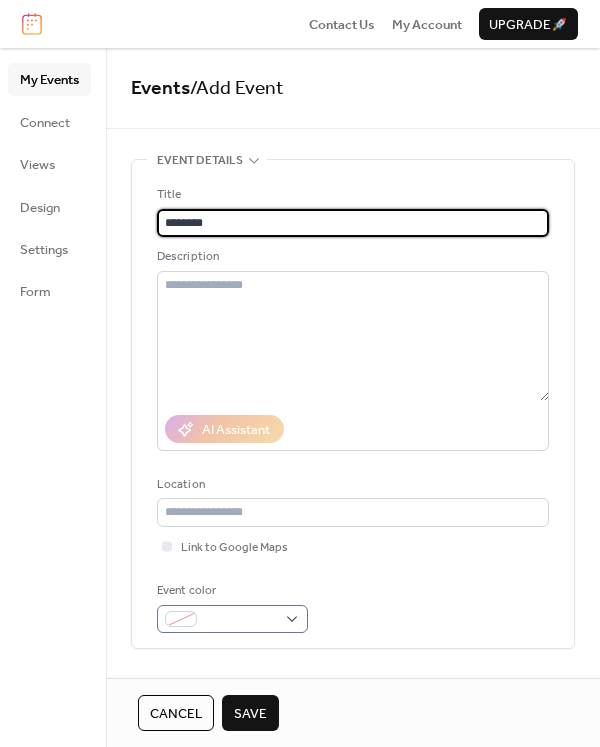 type on "********" 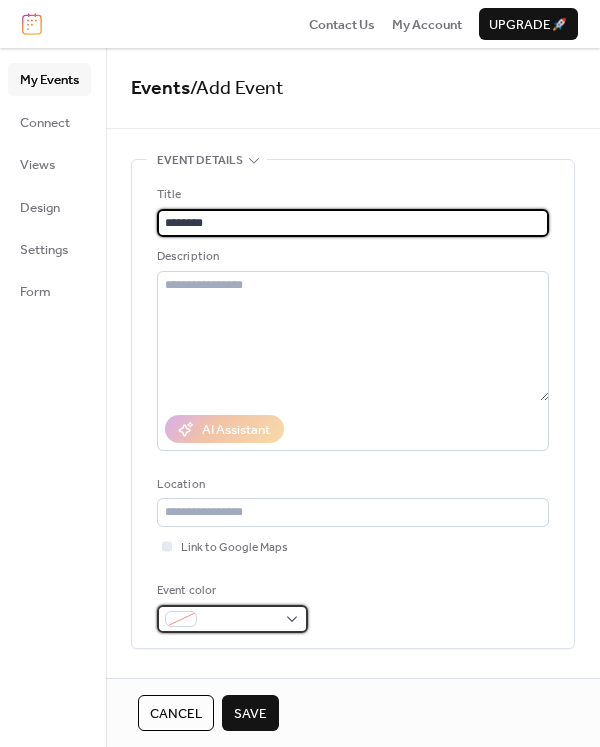 click at bounding box center (232, 619) 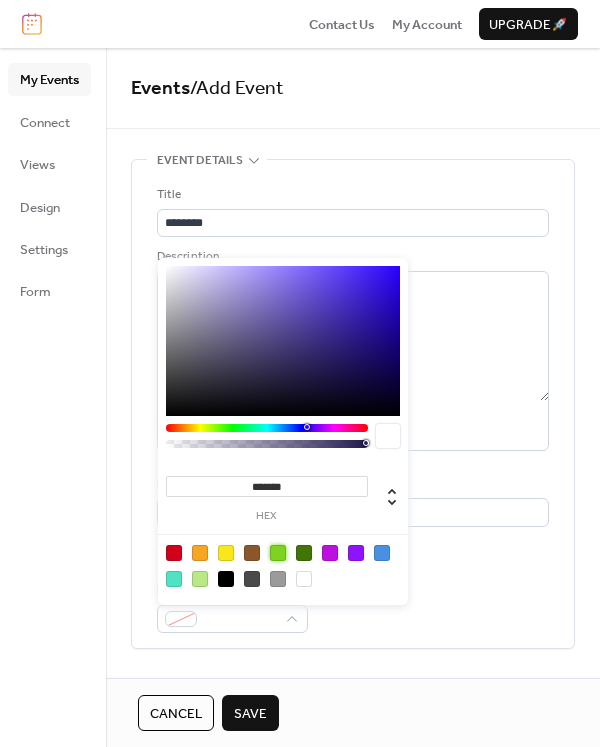 click at bounding box center [278, 553] 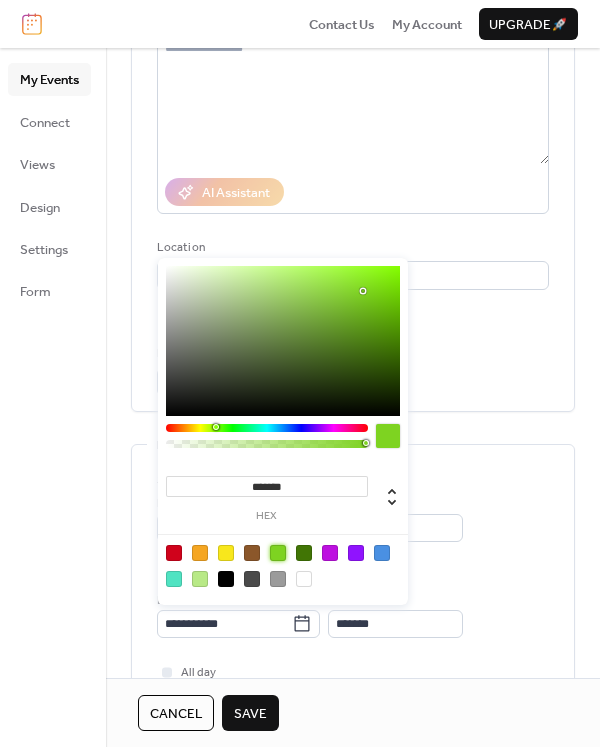 scroll, scrollTop: 300, scrollLeft: 0, axis: vertical 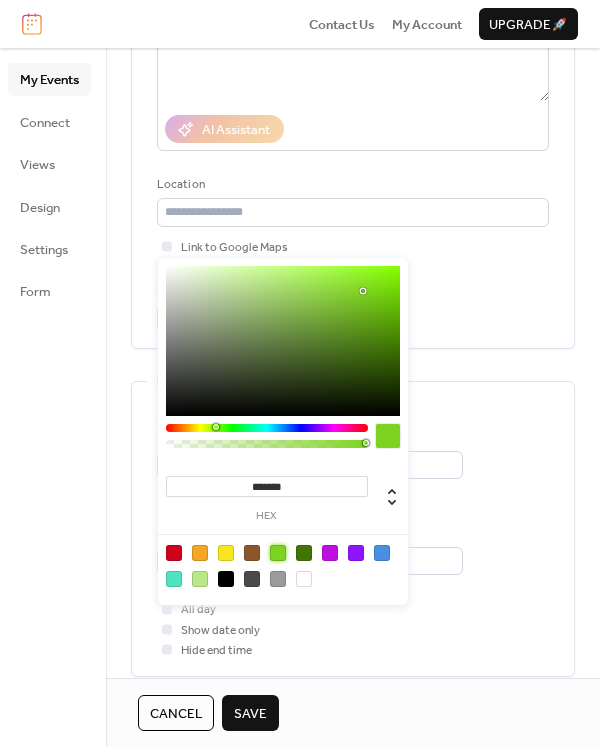 click on "Event details Title [EVENT_NAME] Description AI Assistant Location Link to Google Maps Event color #7ED321FF ••• Date and time Start date Date [DATE] Time [TIME] End date Date [DATE] Time [TIME] All day Show date only Hide end time ••• Recurring event Do not repeat ••• Event image ; ••• Event links URL Text to display Open in new tab ••• Categories No categories added yet. Add Category 🔒 ••• RSVP Enable RSVP 🔒 Limit number of guests •••" at bounding box center (353, 495) 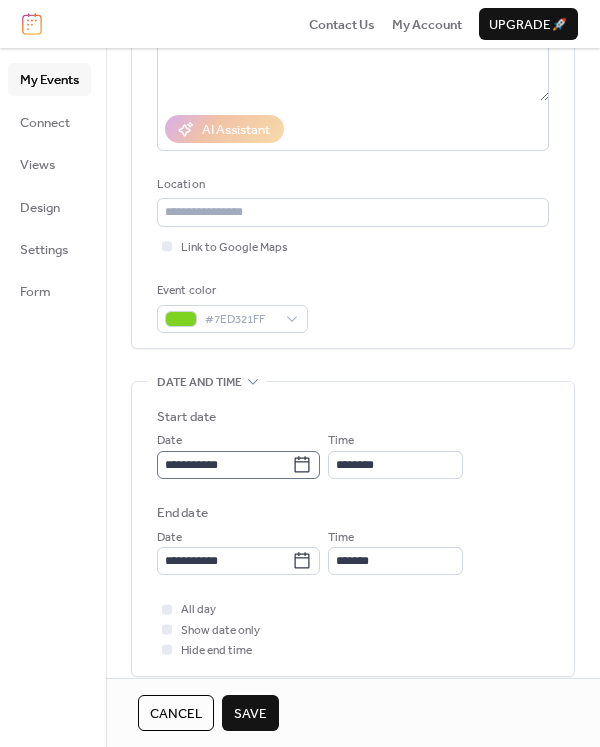 click 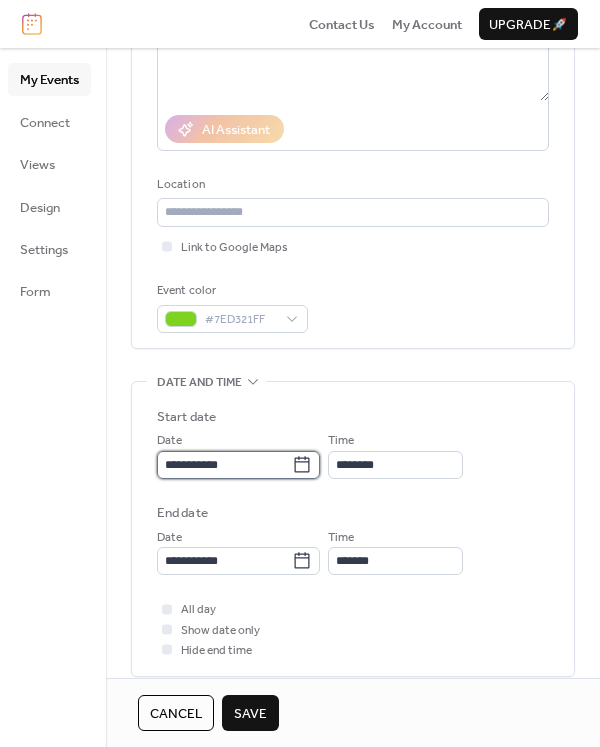 click on "**********" at bounding box center [224, 465] 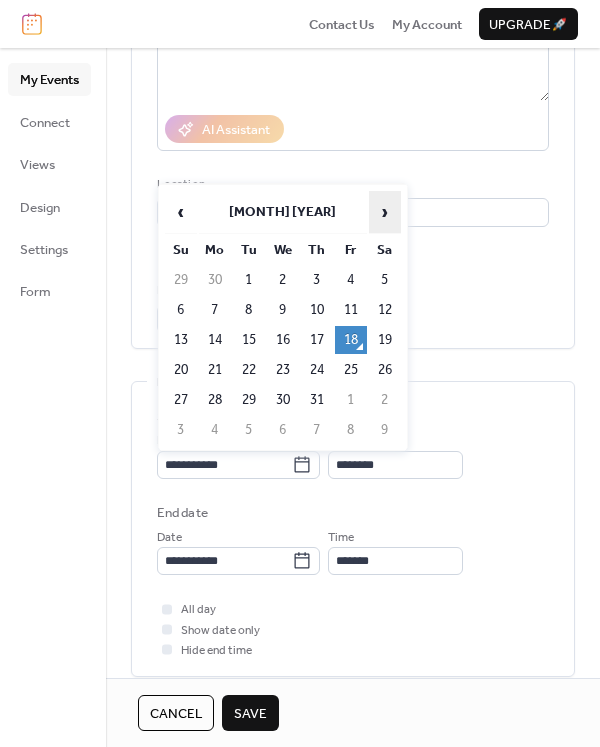 click on "›" at bounding box center (385, 212) 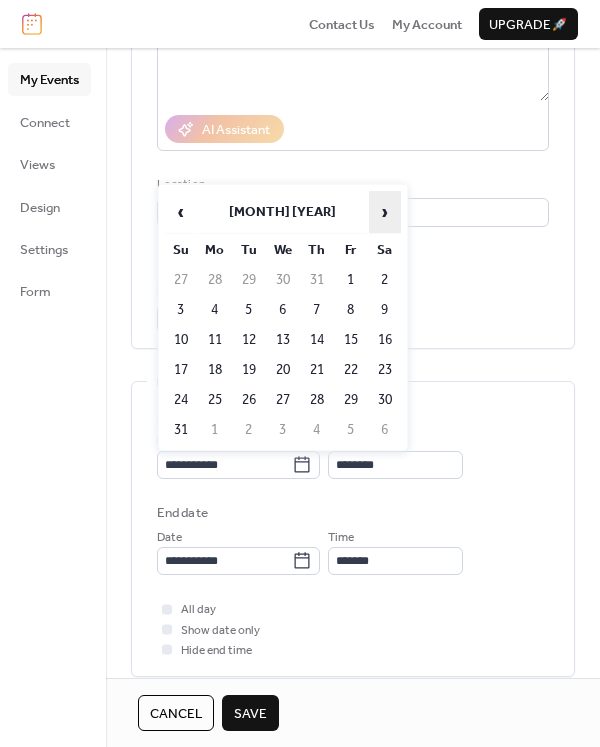 click on "›" at bounding box center (385, 212) 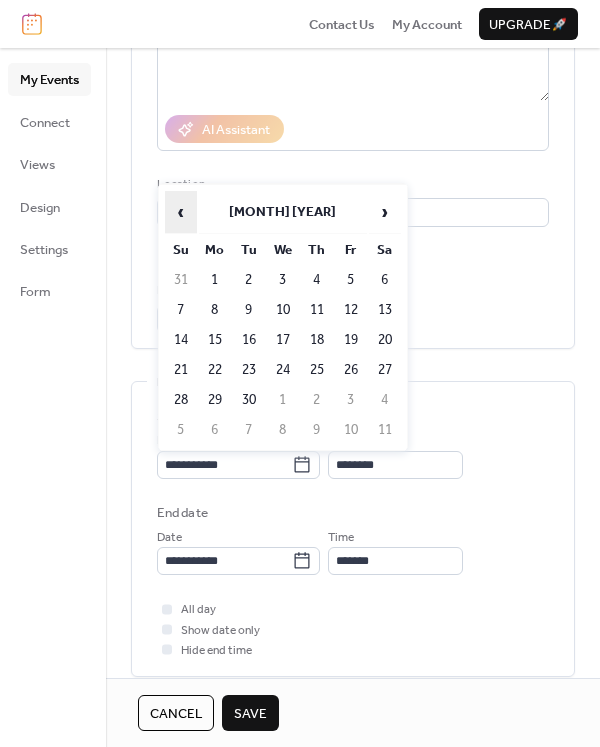 click on "‹" at bounding box center (181, 212) 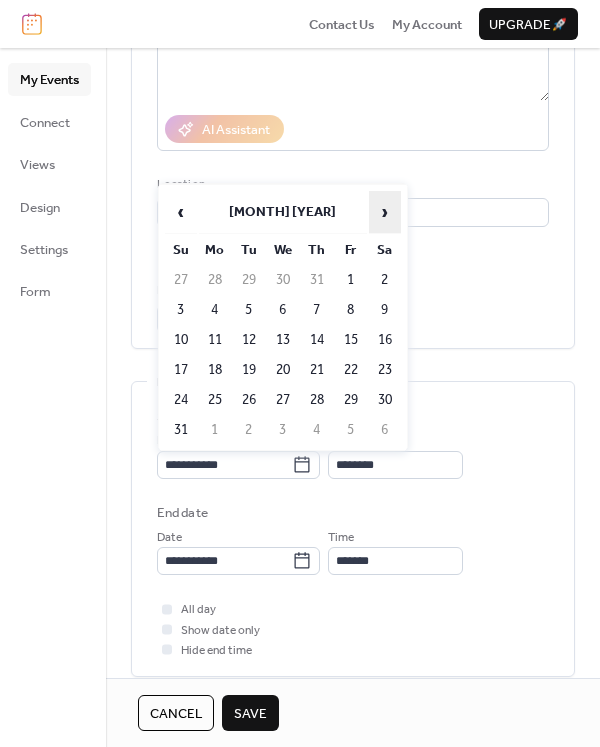 click on "›" at bounding box center [385, 212] 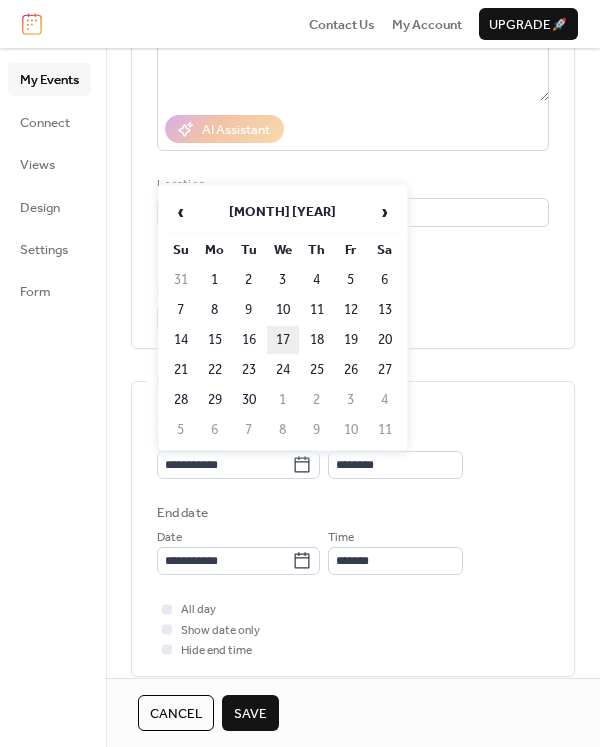 click on "17" at bounding box center [283, 340] 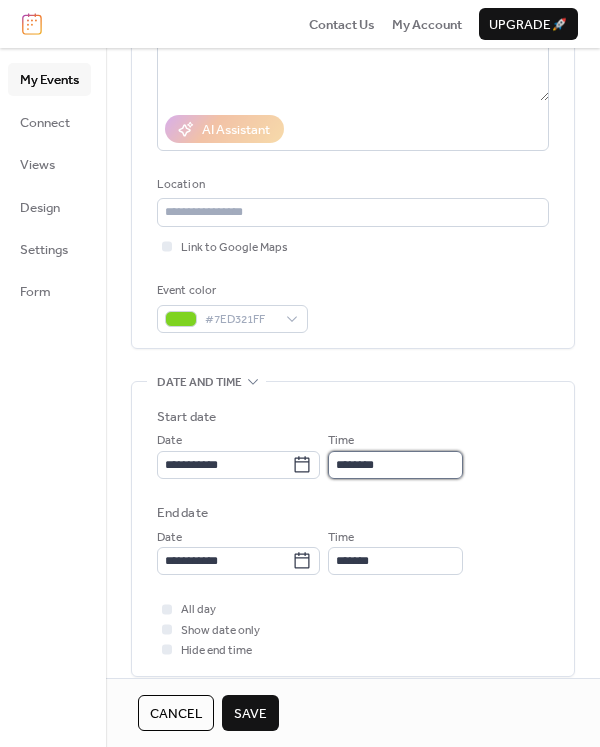click on "********" at bounding box center [395, 465] 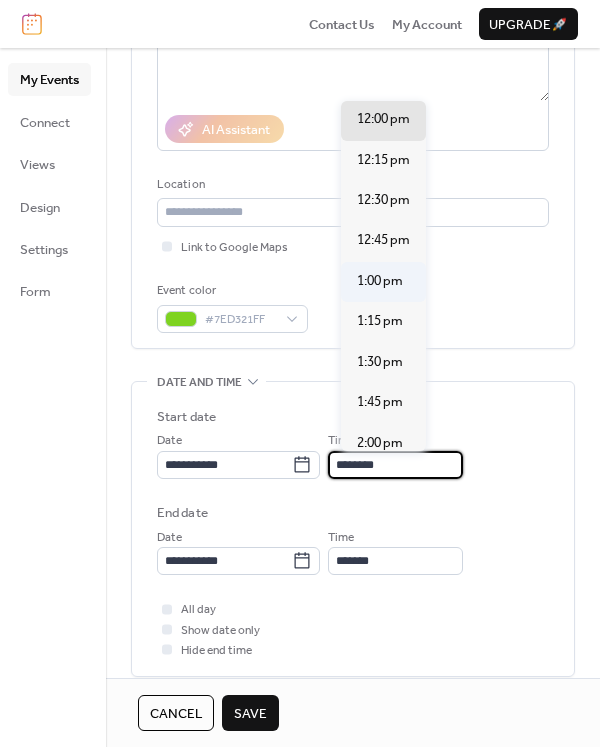 scroll, scrollTop: 1540, scrollLeft: 0, axis: vertical 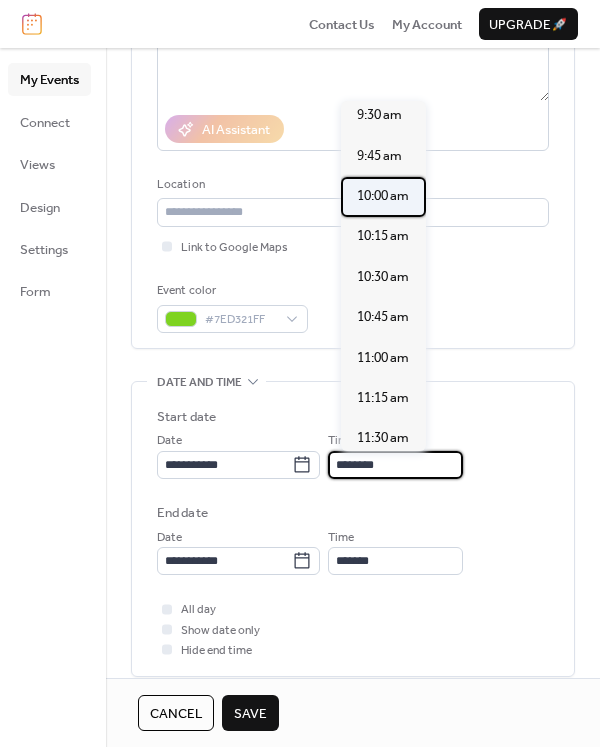 click on "10:00 am" at bounding box center (383, 196) 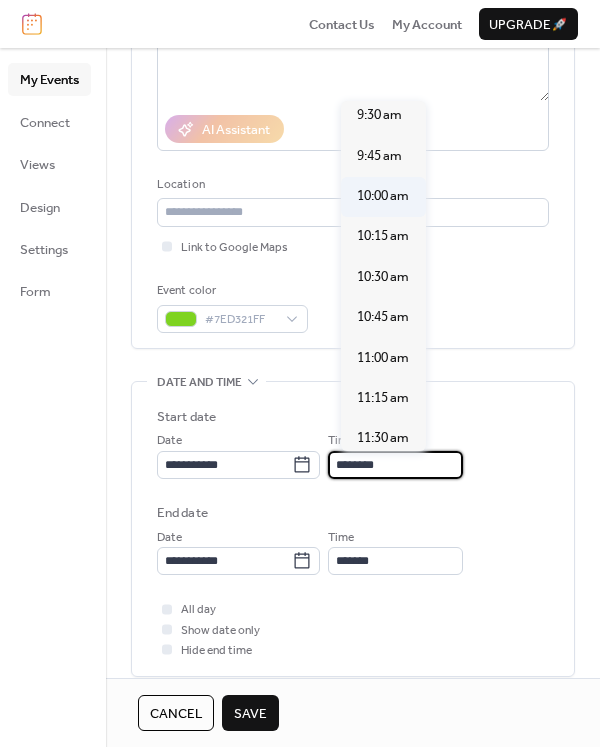 type on "********" 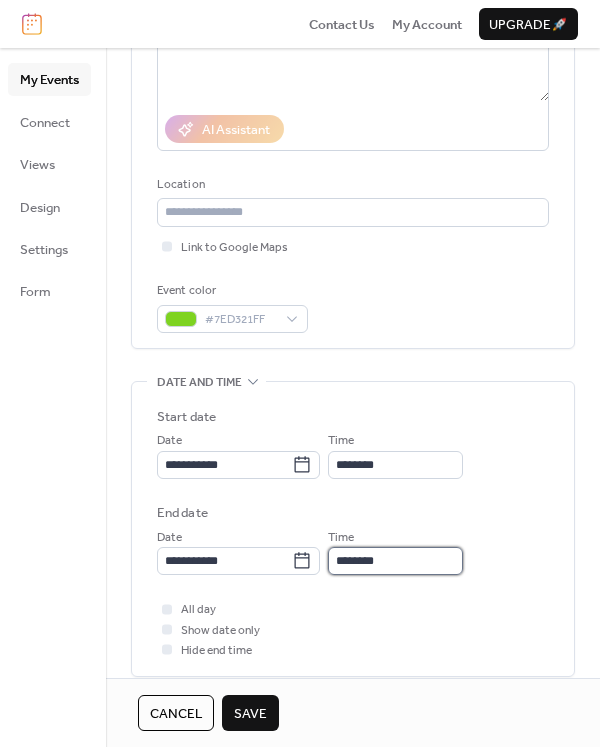 click on "********" at bounding box center [395, 561] 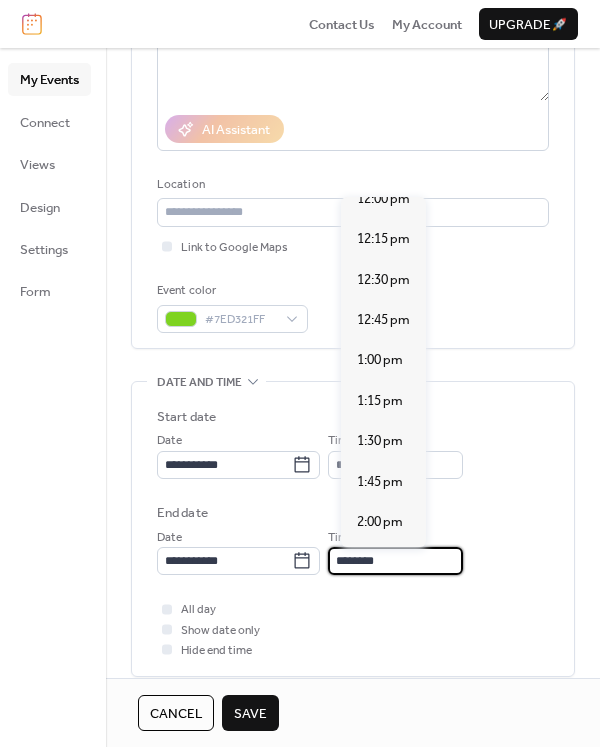 scroll, scrollTop: 400, scrollLeft: 0, axis: vertical 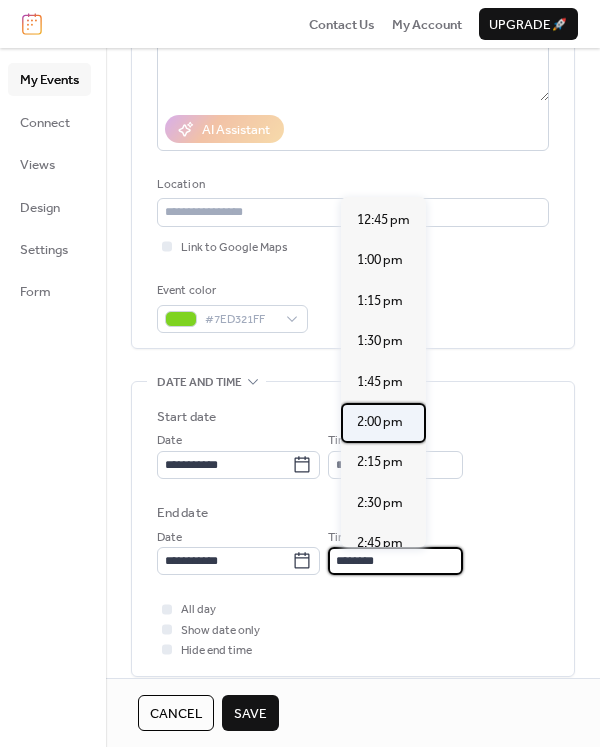 click on "2:00 pm" at bounding box center [380, 422] 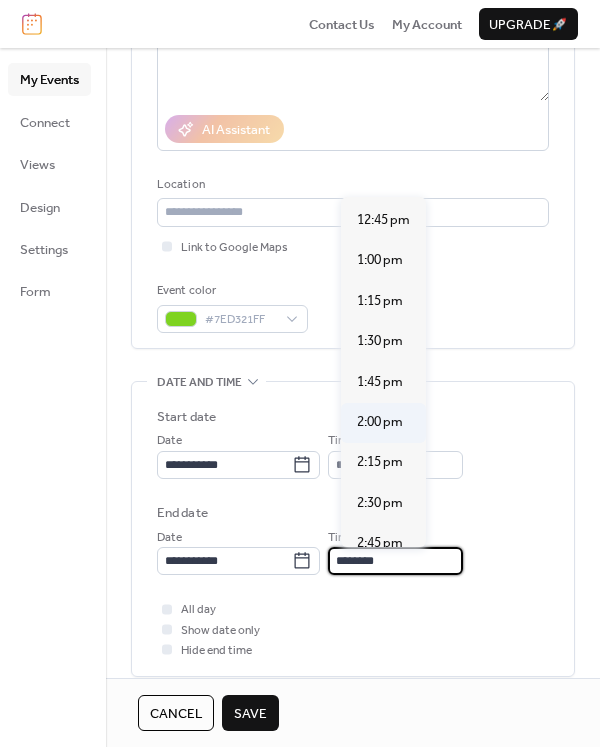 type on "*******" 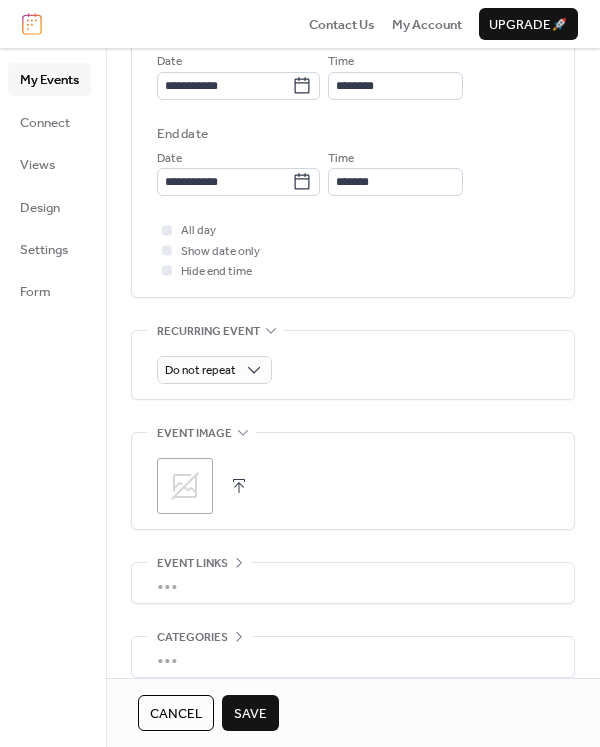 scroll, scrollTop: 773, scrollLeft: 0, axis: vertical 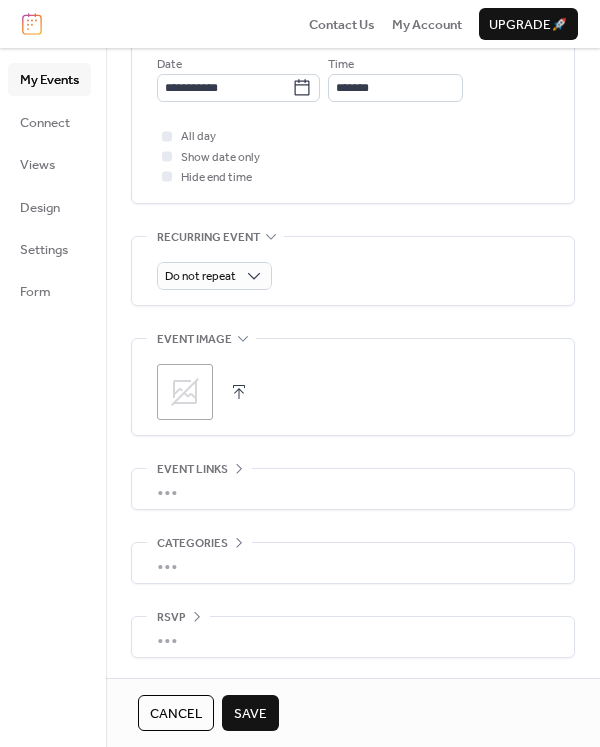 click on "Save" at bounding box center (250, 714) 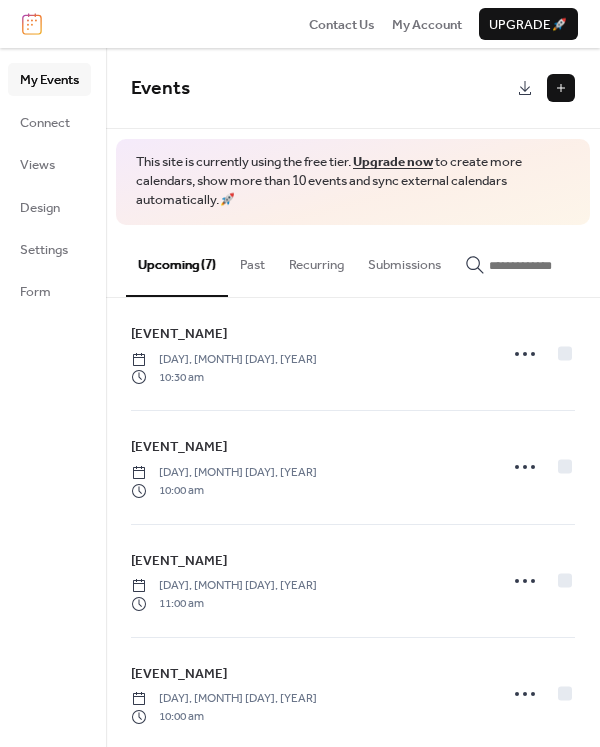 scroll, scrollTop: 388, scrollLeft: 0, axis: vertical 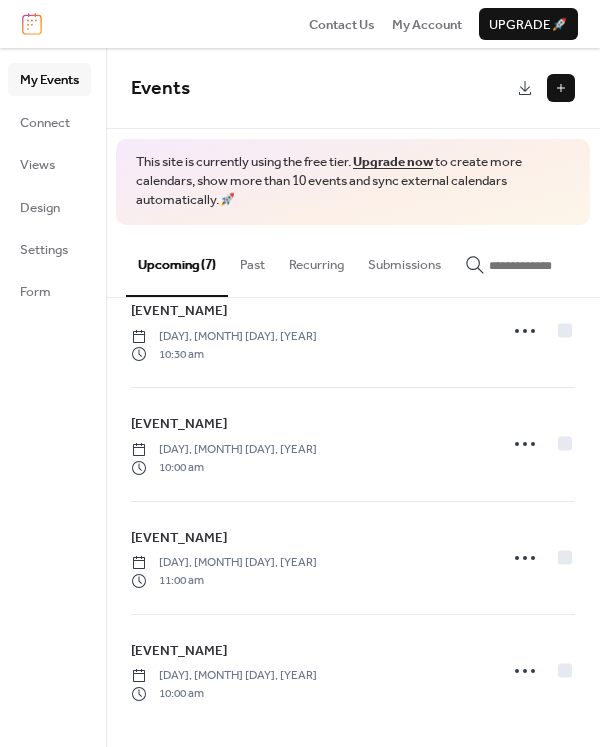 click at bounding box center [561, 88] 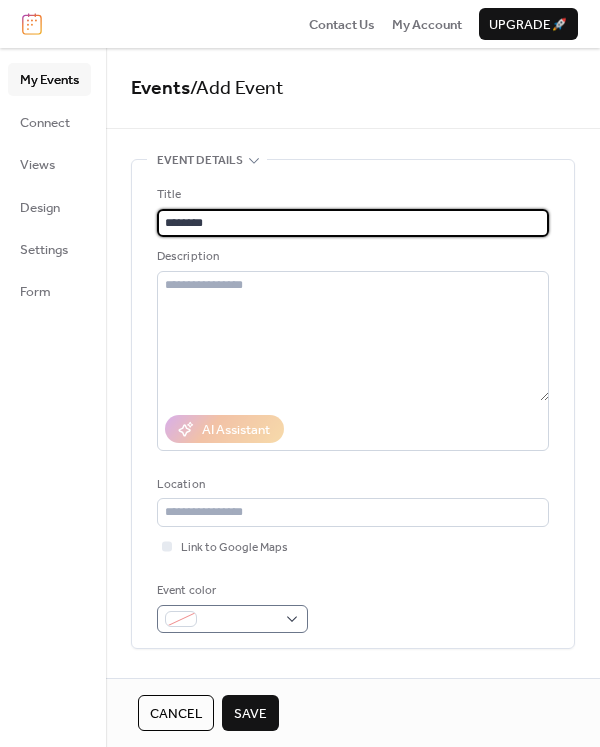 type on "********" 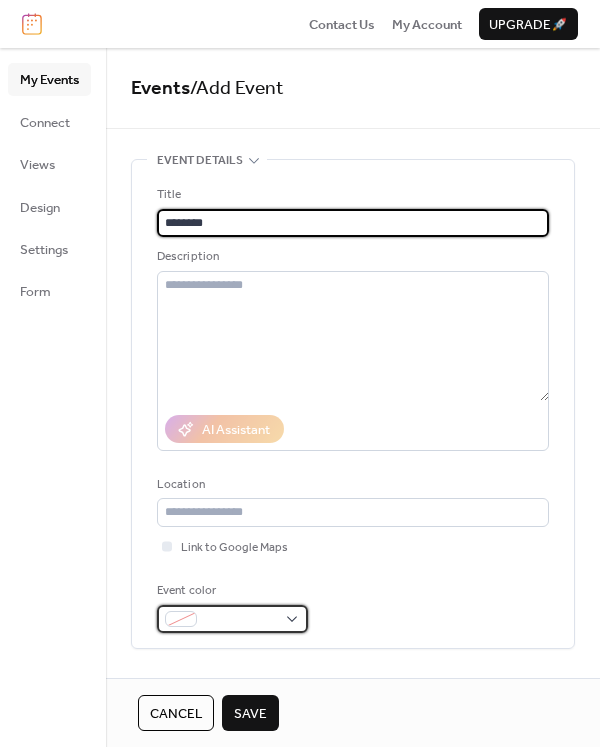 click at bounding box center [232, 619] 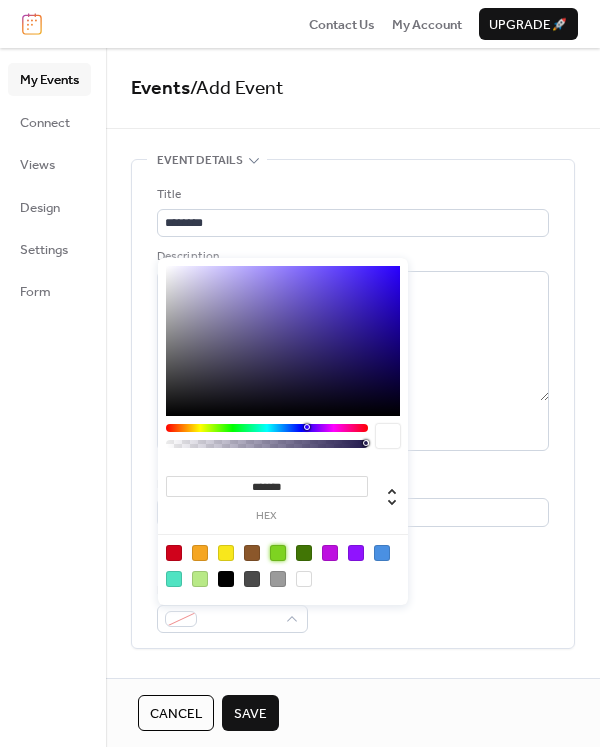 click at bounding box center (278, 553) 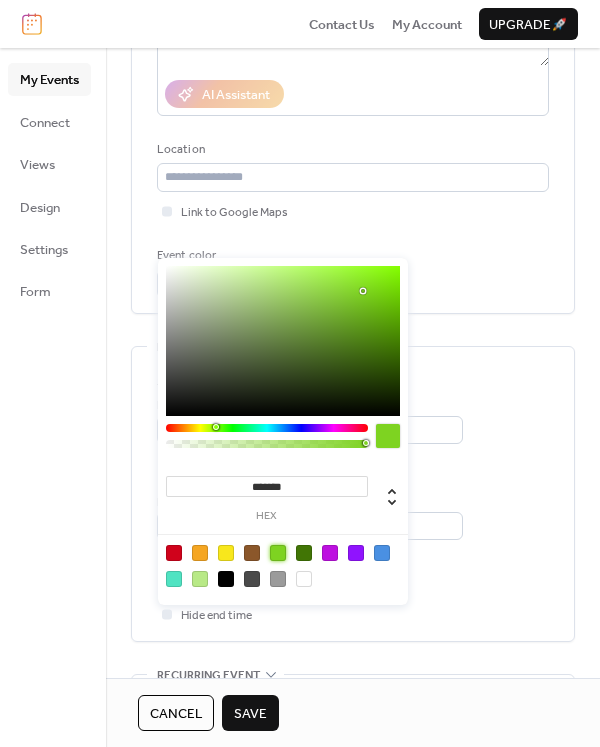 scroll, scrollTop: 400, scrollLeft: 0, axis: vertical 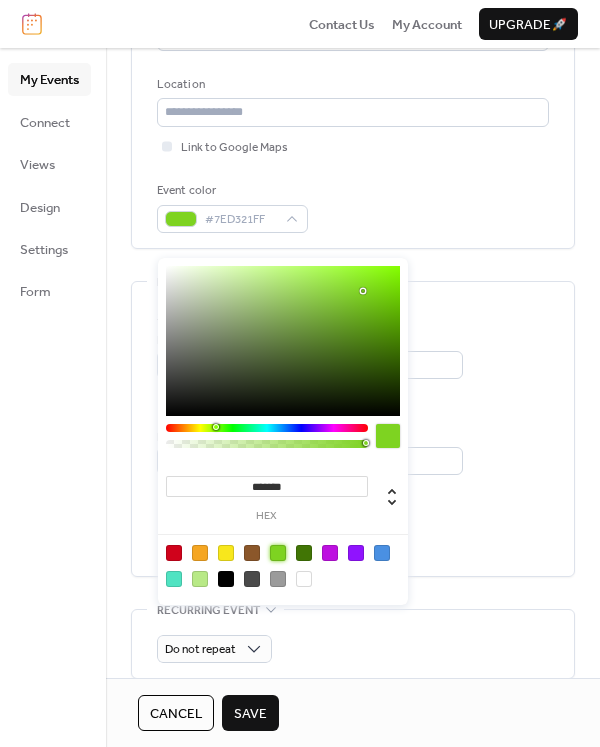 click on "Start date Date [DATE] Time [TIME] End date Date [DATE] Time [TIME]" at bounding box center (353, 391) 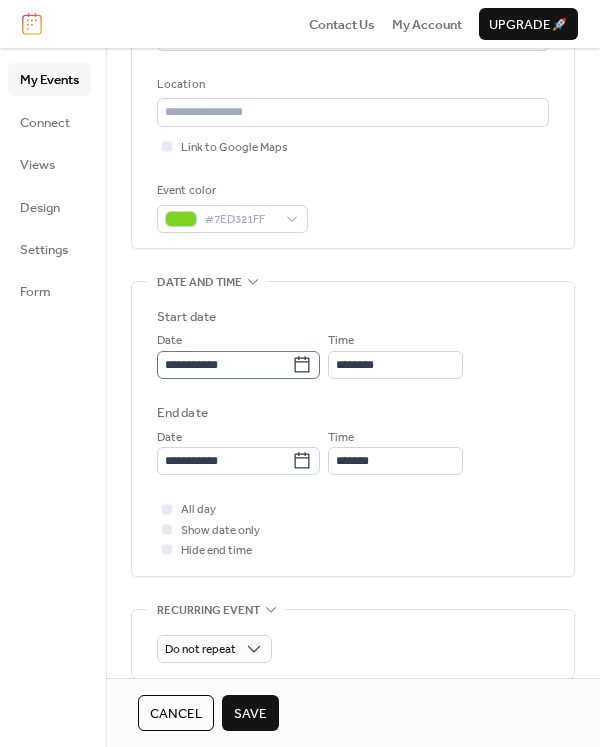 click 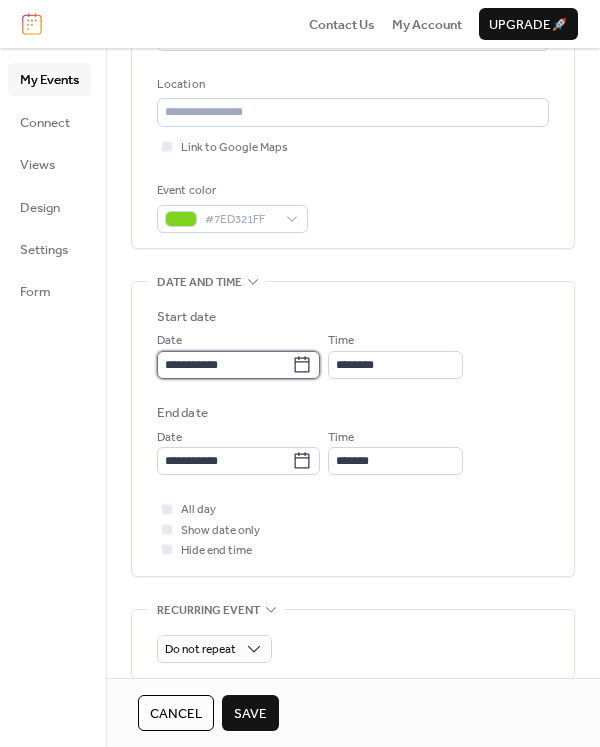 click on "**********" at bounding box center (224, 365) 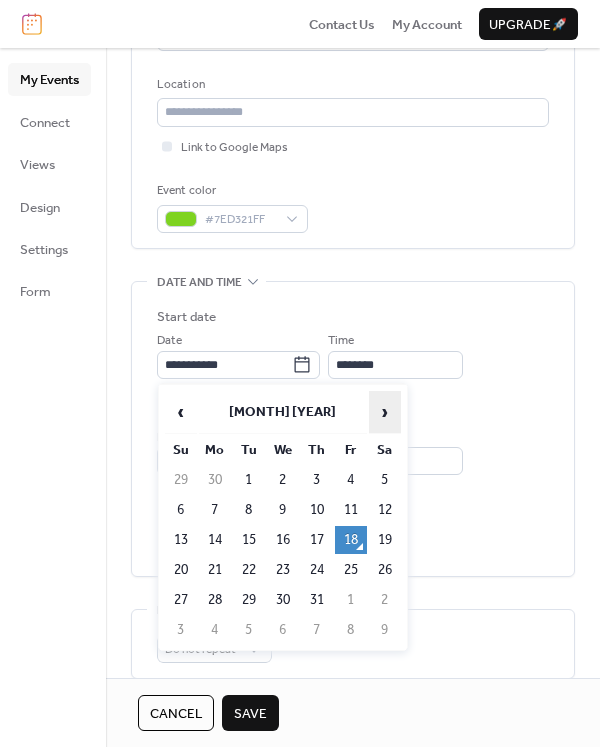 click on "›" at bounding box center (385, 412) 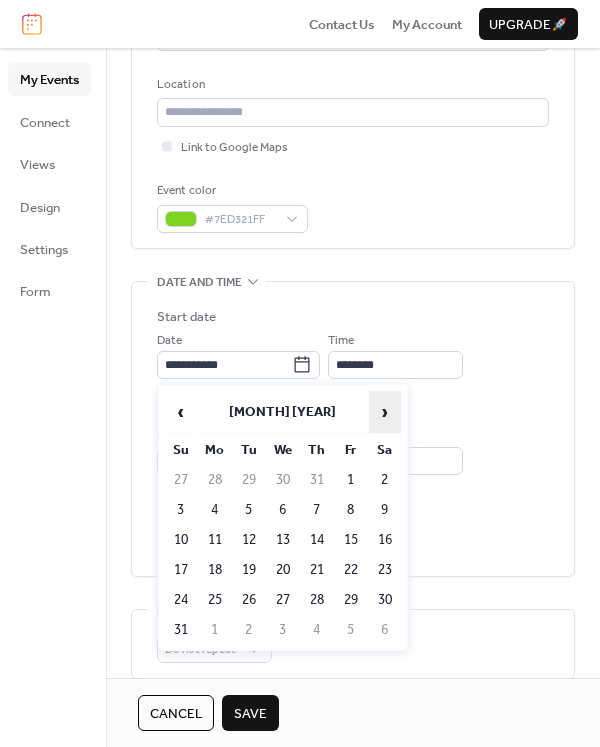 click on "›" at bounding box center [385, 412] 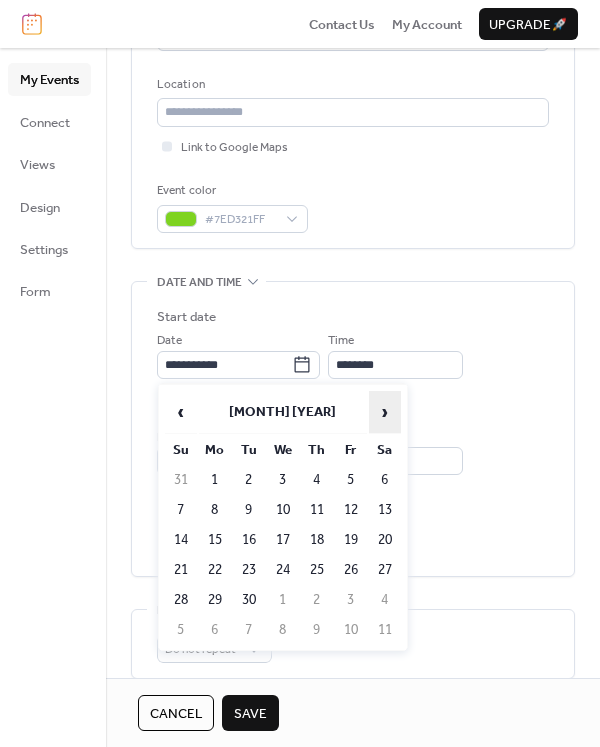 click on "›" at bounding box center (385, 412) 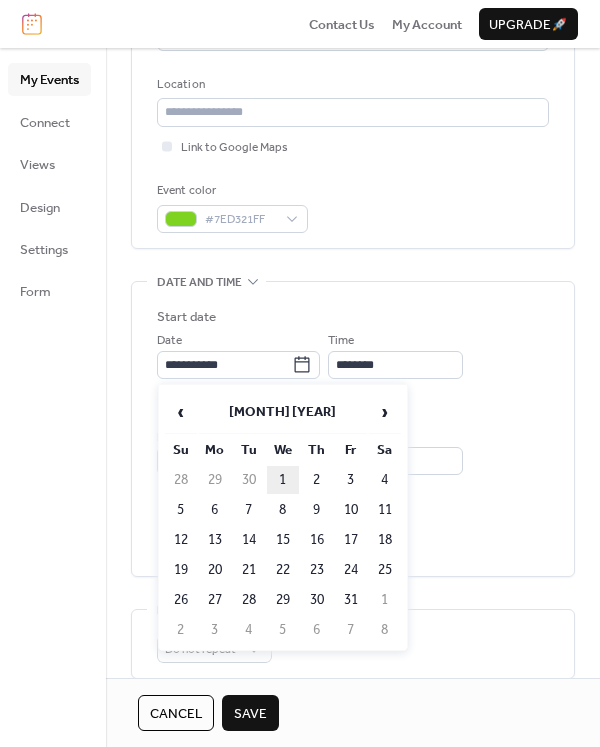 click on "1" at bounding box center [283, 480] 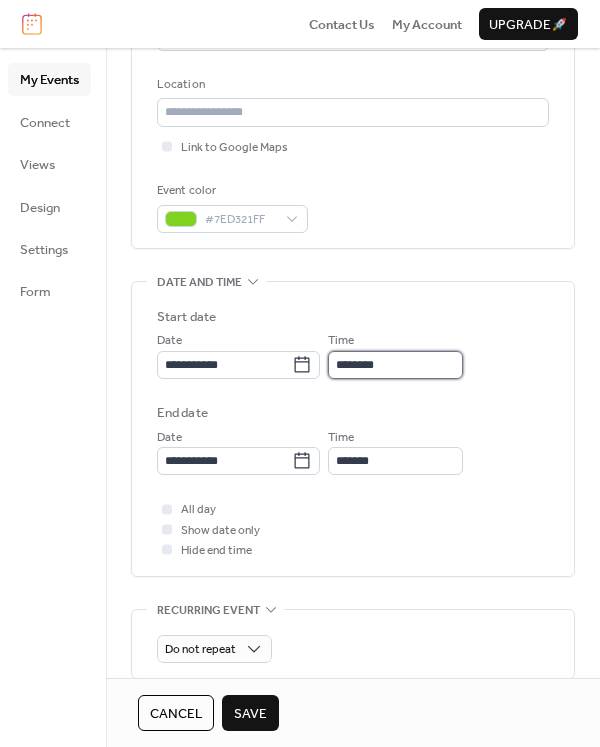 click on "********" at bounding box center (395, 365) 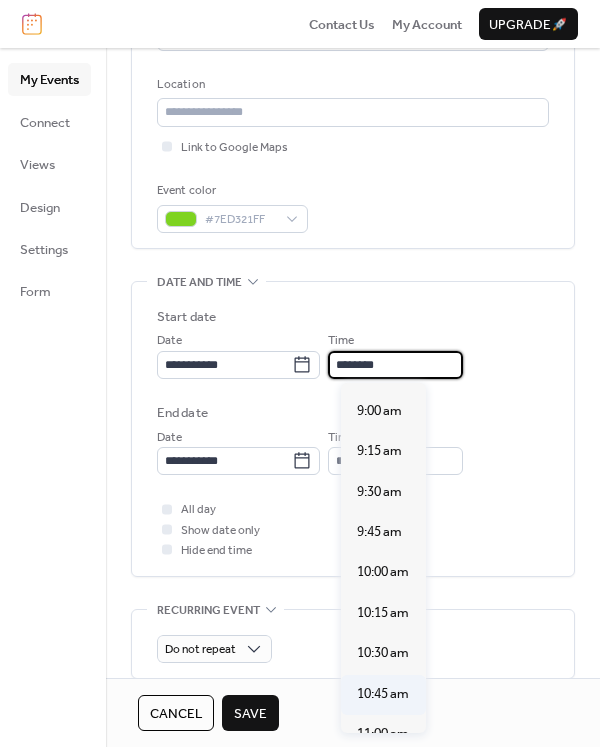 scroll, scrollTop: 1440, scrollLeft: 0, axis: vertical 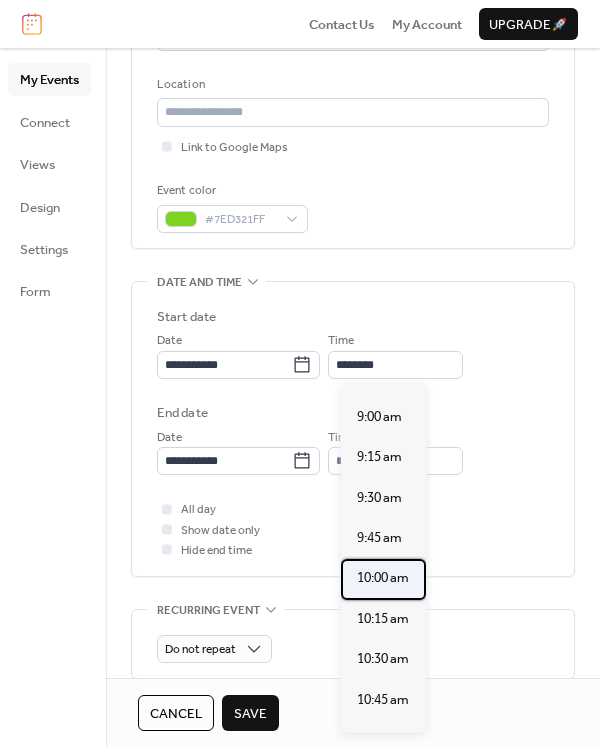 click on "10:00 am" at bounding box center (383, 578) 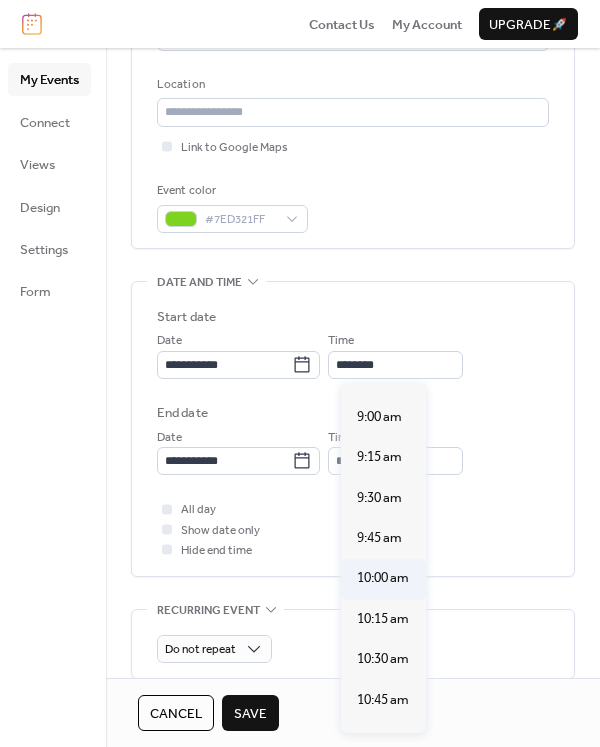 type on "********" 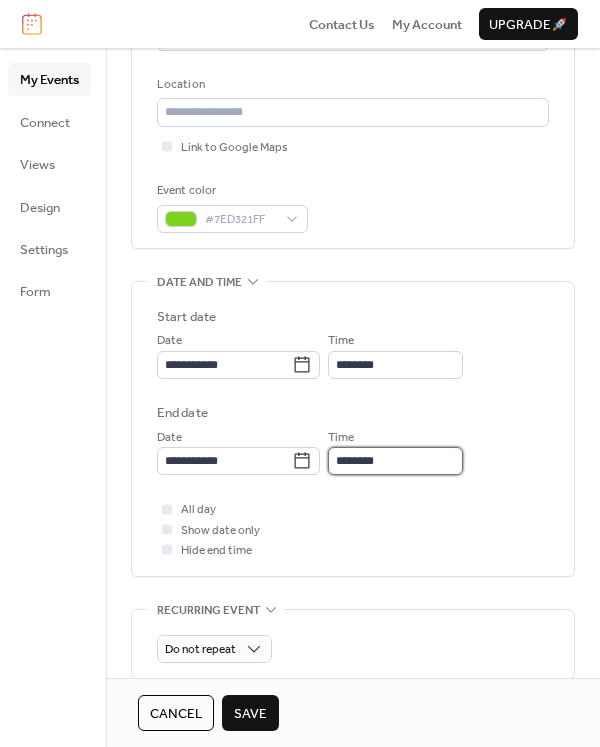 click on "********" at bounding box center (395, 461) 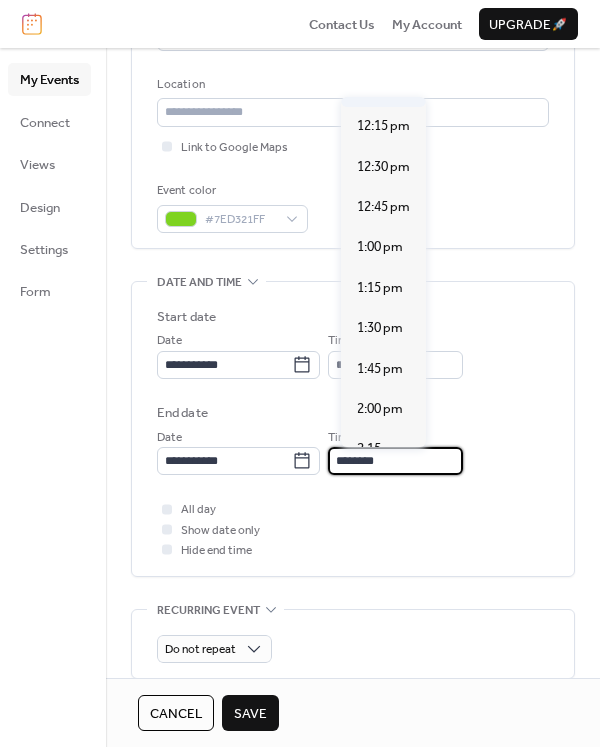 scroll, scrollTop: 400, scrollLeft: 0, axis: vertical 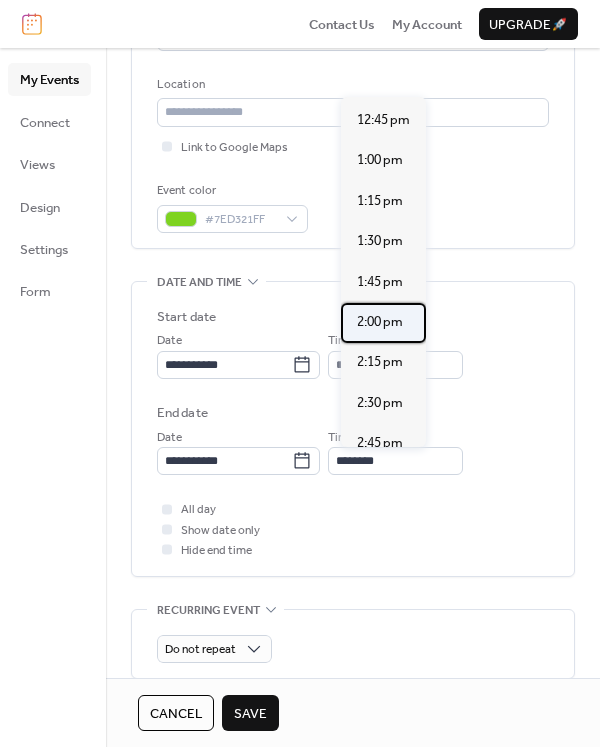 click on "2:00 pm" at bounding box center [380, 322] 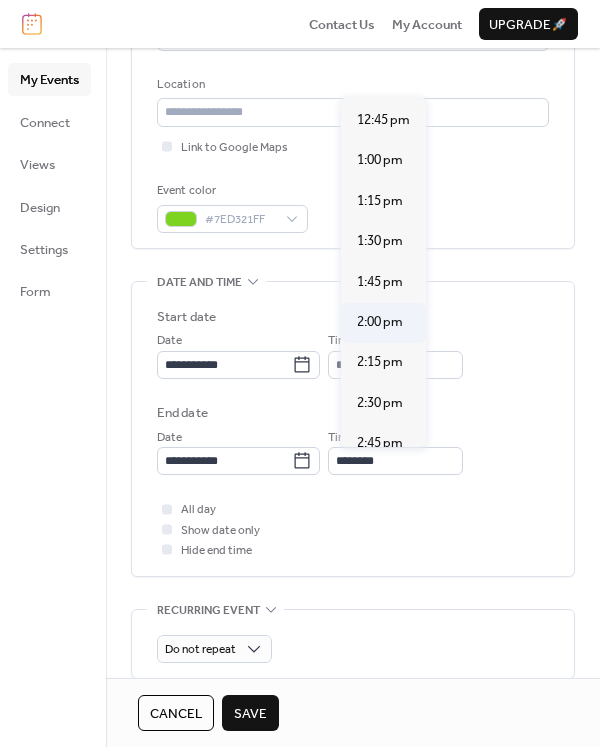 type on "*******" 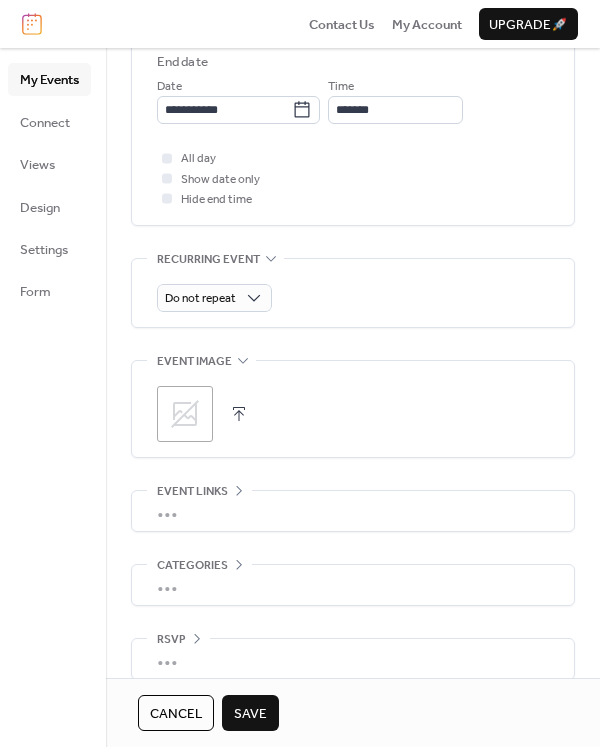 scroll, scrollTop: 773, scrollLeft: 0, axis: vertical 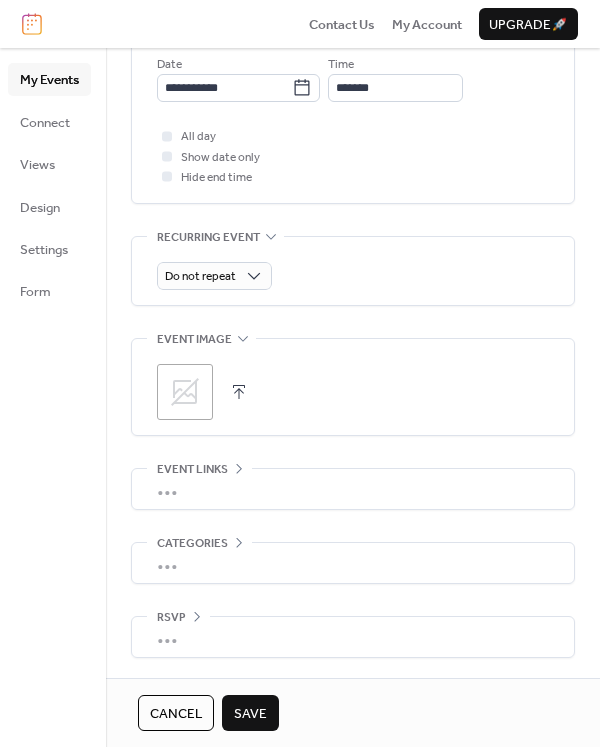 click on "Save" at bounding box center (250, 714) 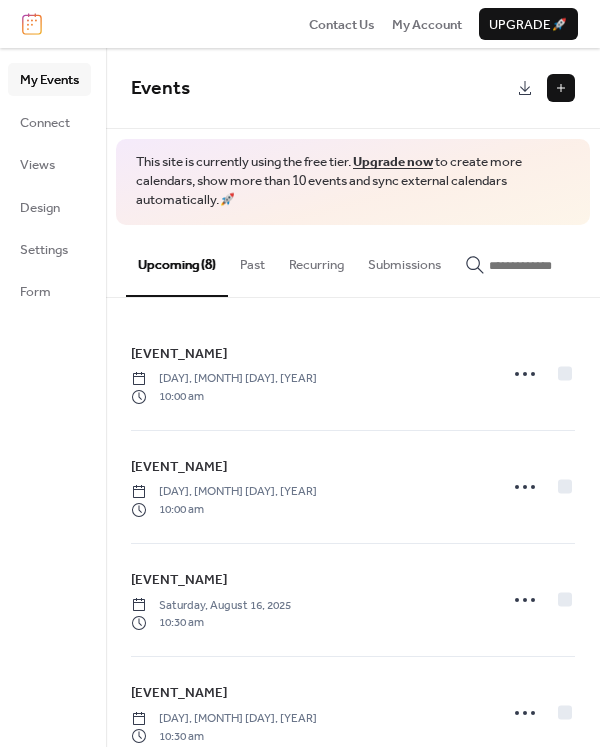 click at bounding box center [561, 88] 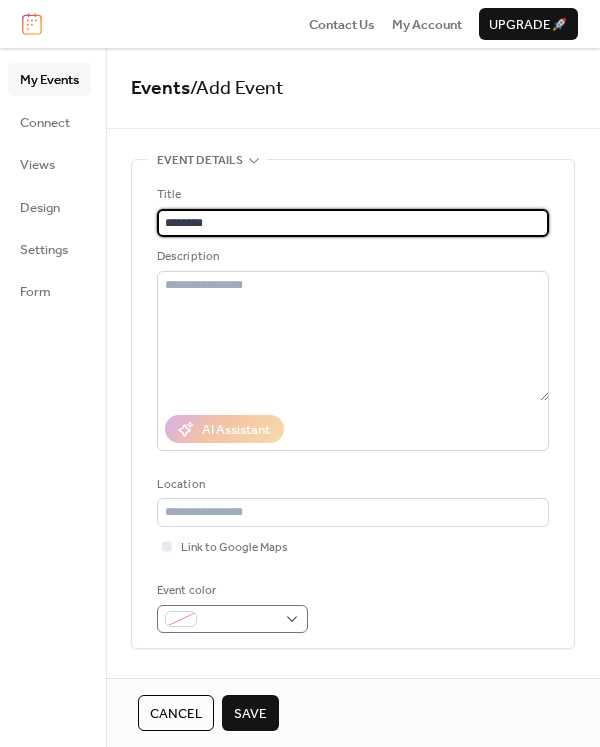 type on "********" 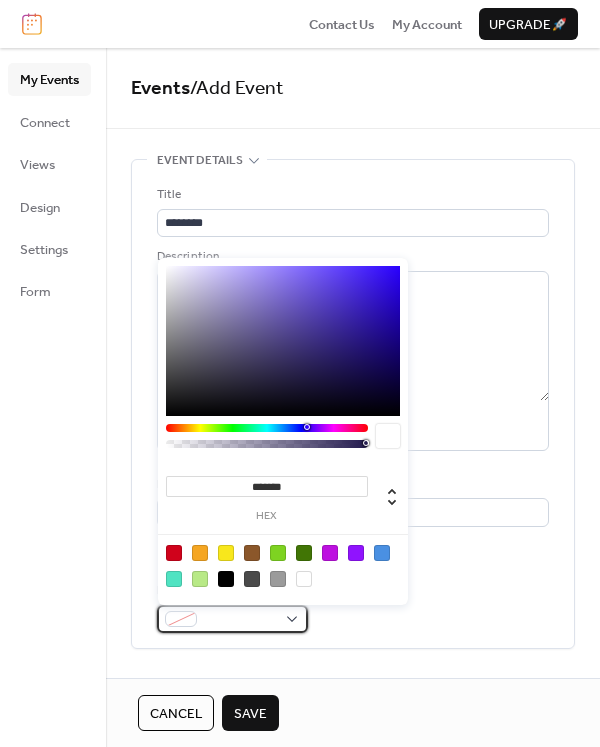 click at bounding box center (232, 619) 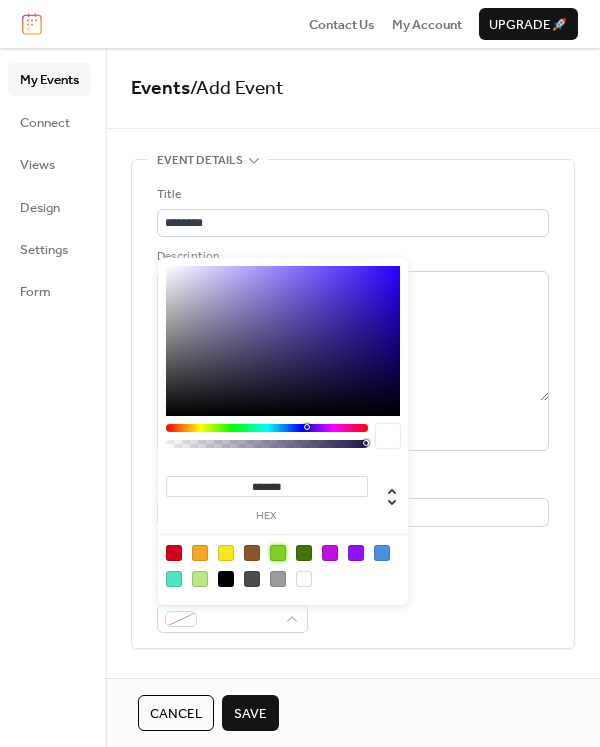 click at bounding box center [278, 553] 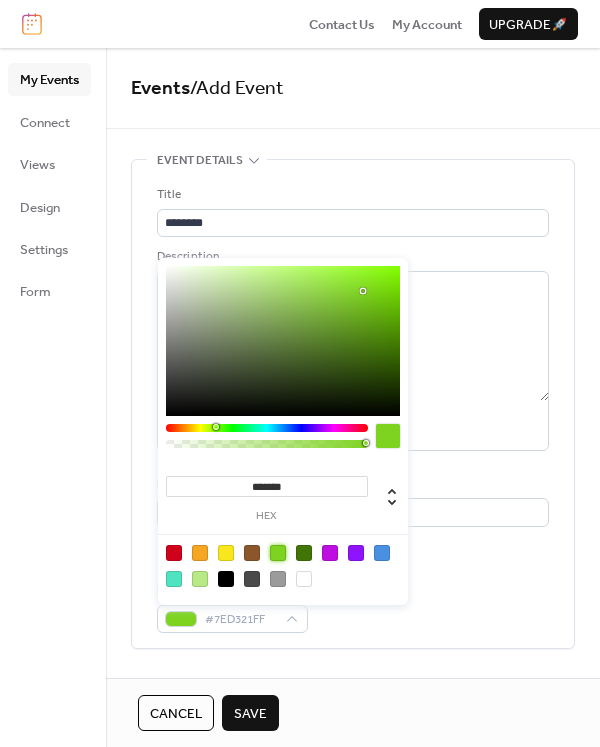 scroll, scrollTop: 100, scrollLeft: 0, axis: vertical 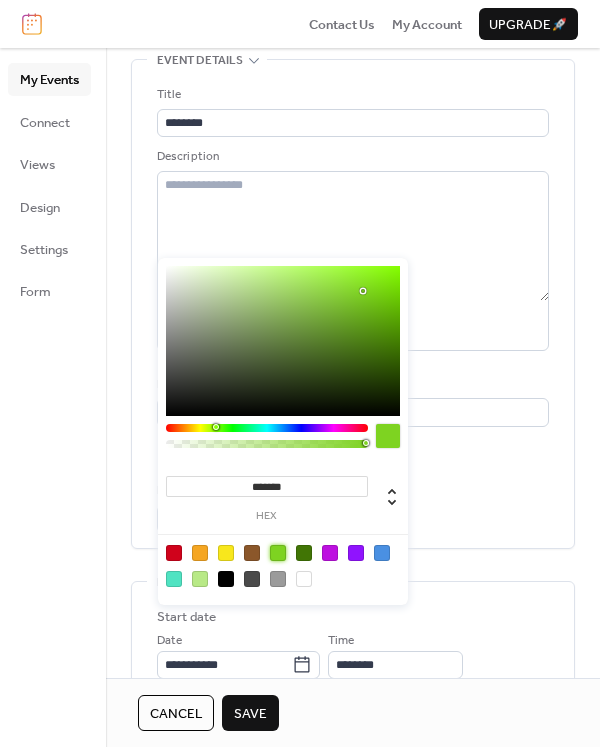 click on "Event details Title [EVENT_NAME] Description AI Assistant Location Link to Google Maps Event color #7ED321FF ••• Date and time Start date Date [DATE] Time [TIME] End date Date [DATE] Time [TIME] All day Show date only Hide end time ••• Recurring event Do not repeat ••• Event image ; ••• Event links URL Text to display Open in new tab ••• Categories No categories added yet. Add Category 🔒 ••• RSVP Enable RSVP 🔒 Limit number of guests •••" at bounding box center (353, 695) 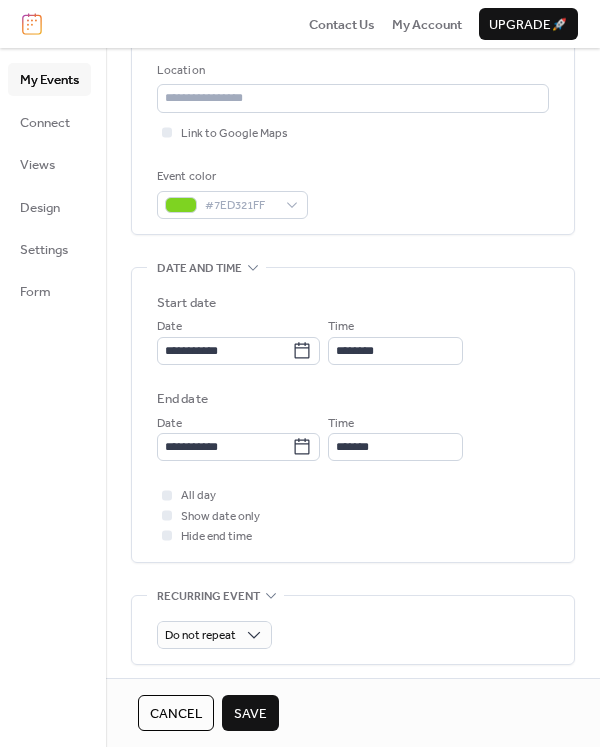 scroll, scrollTop: 500, scrollLeft: 0, axis: vertical 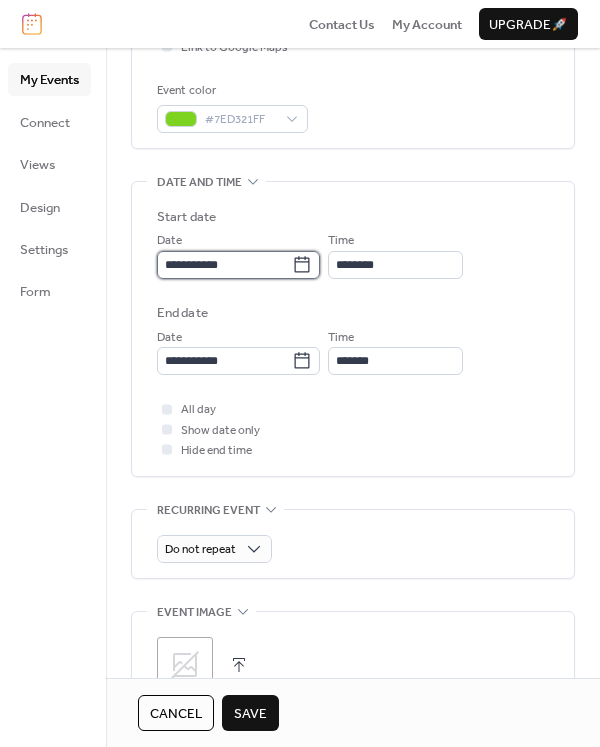 click on "**********" at bounding box center (224, 265) 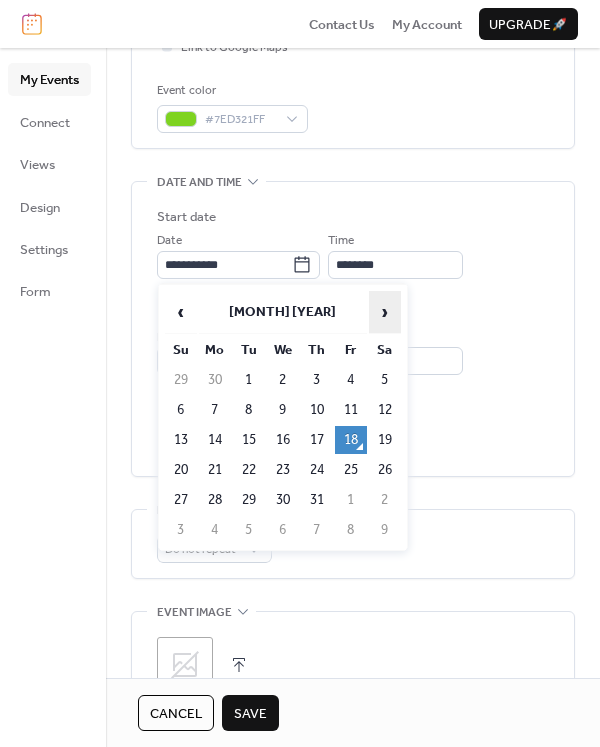 click on "›" at bounding box center (385, 312) 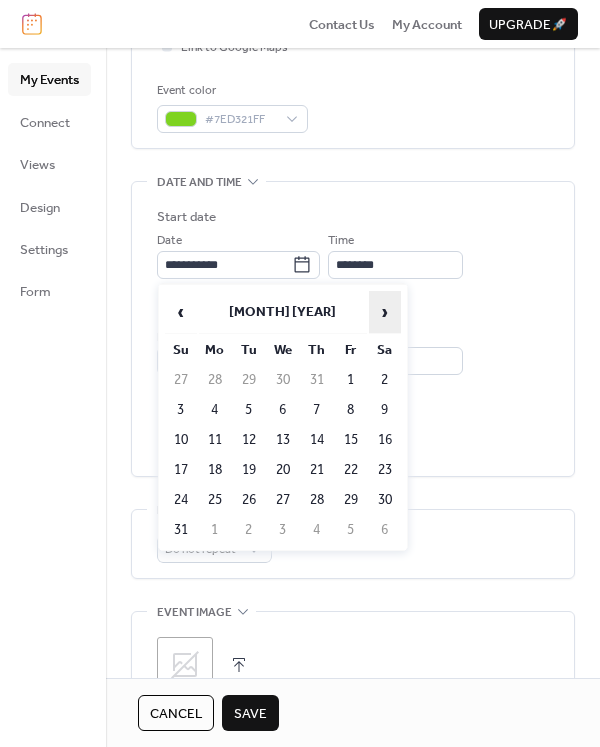 click on "›" at bounding box center (385, 312) 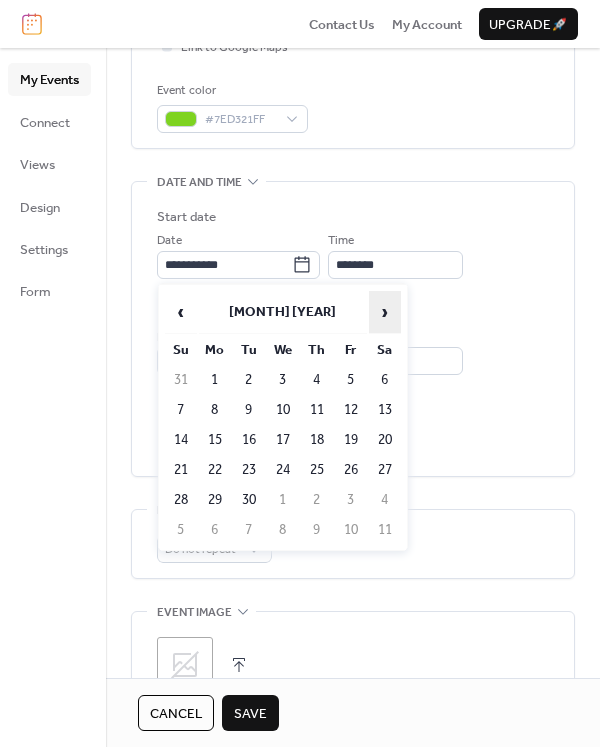 click on "›" at bounding box center (385, 312) 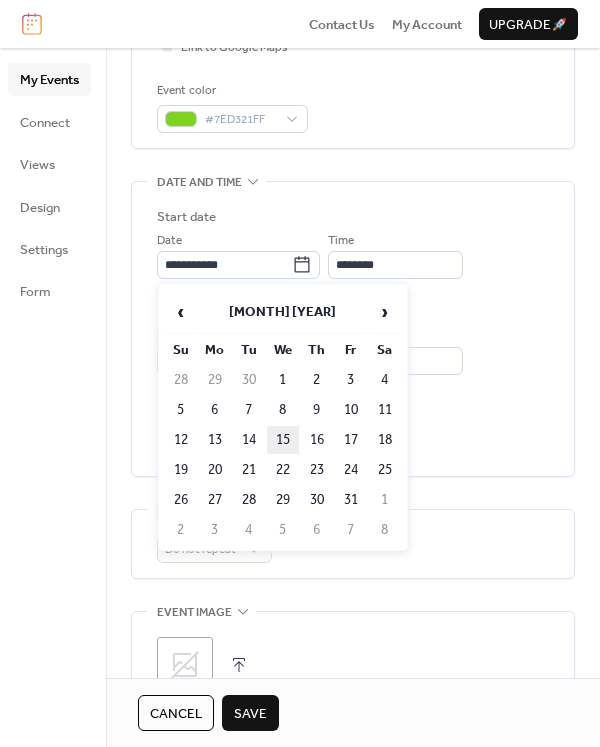 click on "15" at bounding box center (283, 440) 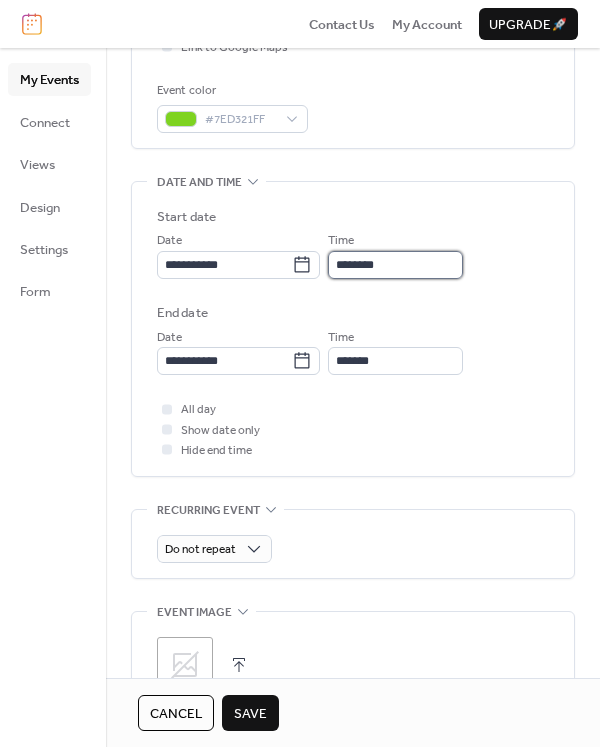 click on "********" at bounding box center (395, 265) 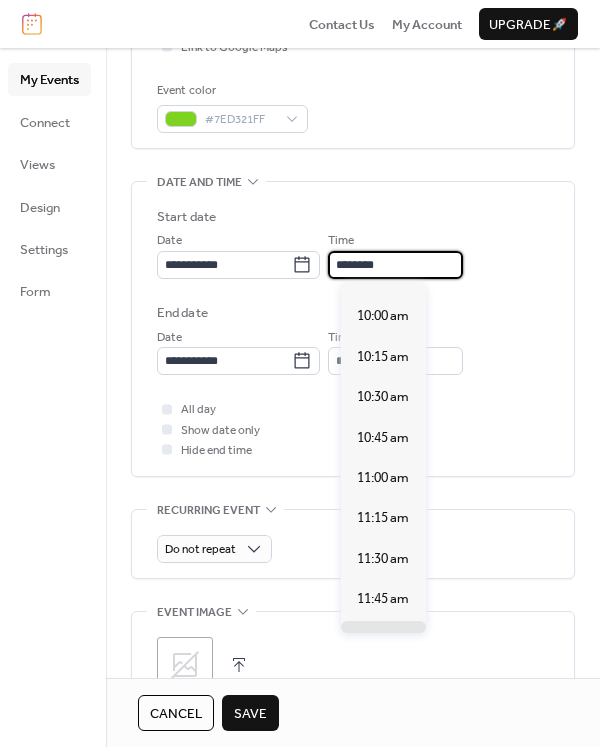 scroll, scrollTop: 1540, scrollLeft: 0, axis: vertical 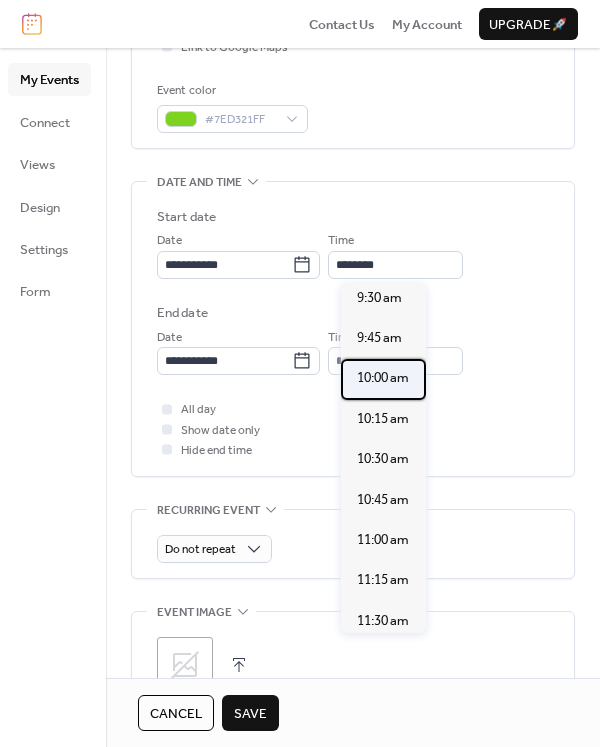 click on "10:00 am" at bounding box center (383, 378) 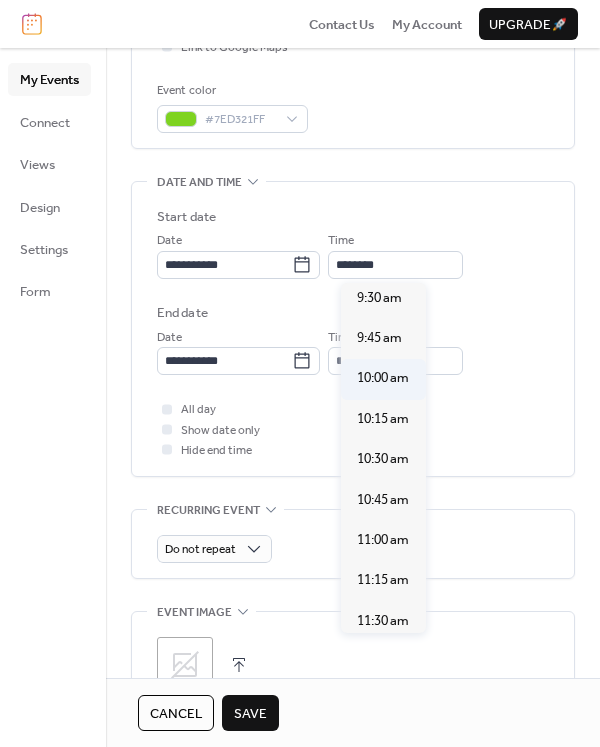 type on "********" 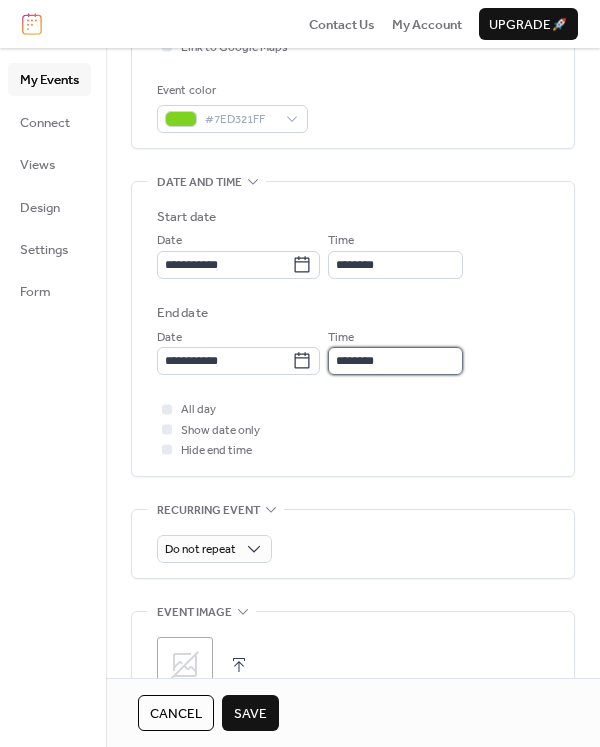 click on "********" at bounding box center (395, 361) 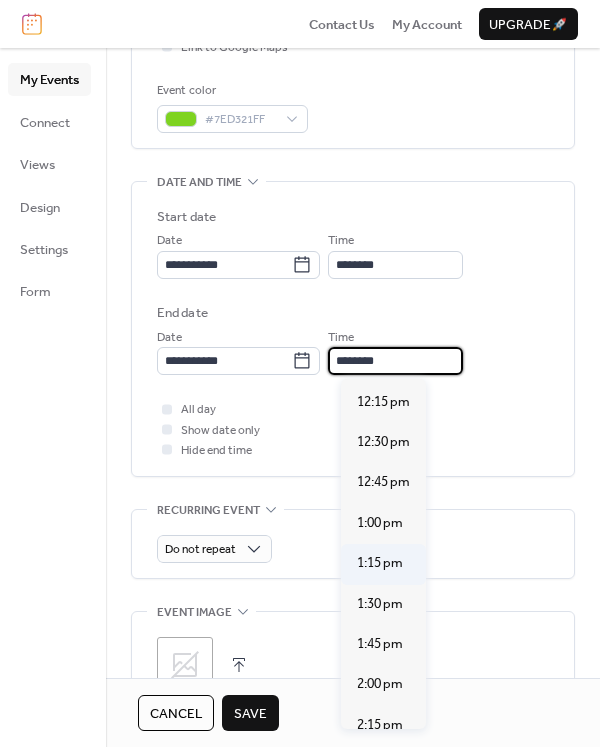 scroll, scrollTop: 400, scrollLeft: 0, axis: vertical 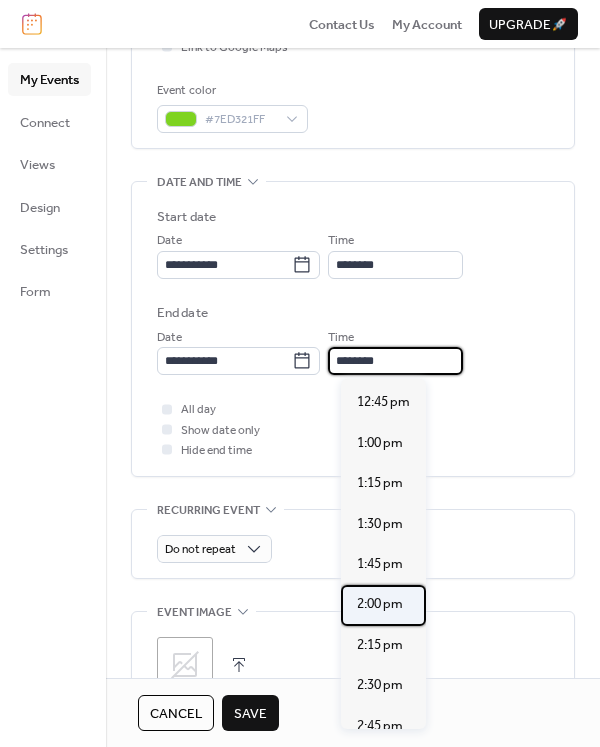 click on "2:00 pm" at bounding box center [380, 604] 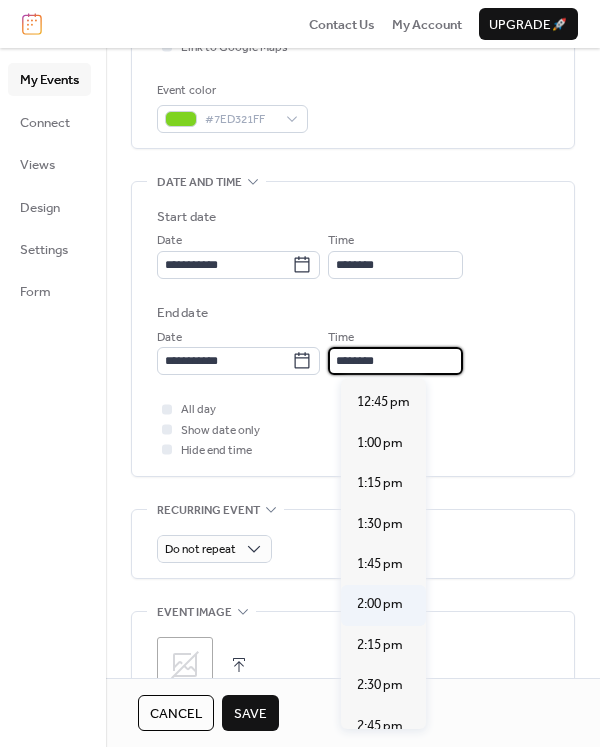 type on "*******" 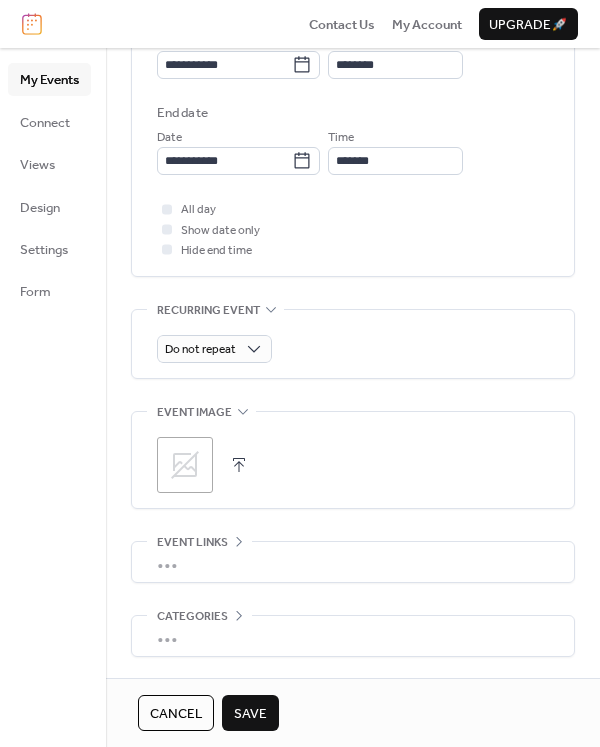 scroll, scrollTop: 773, scrollLeft: 0, axis: vertical 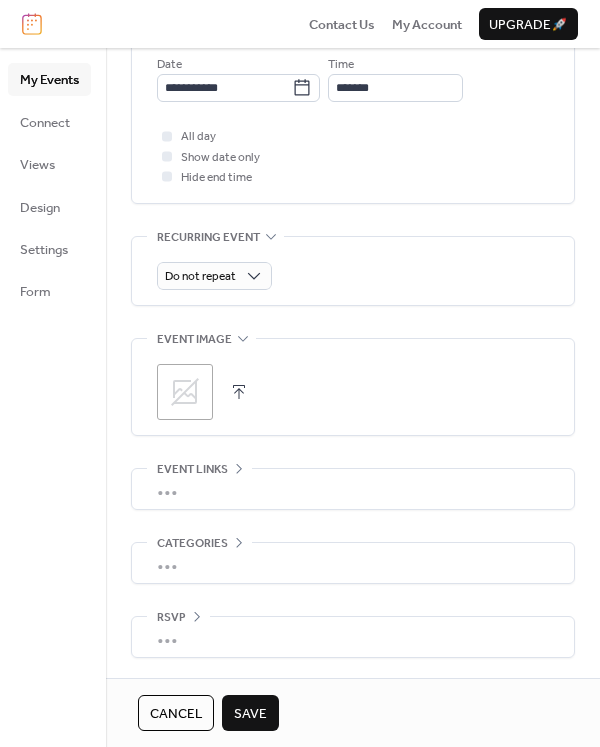click on "Save" at bounding box center [250, 714] 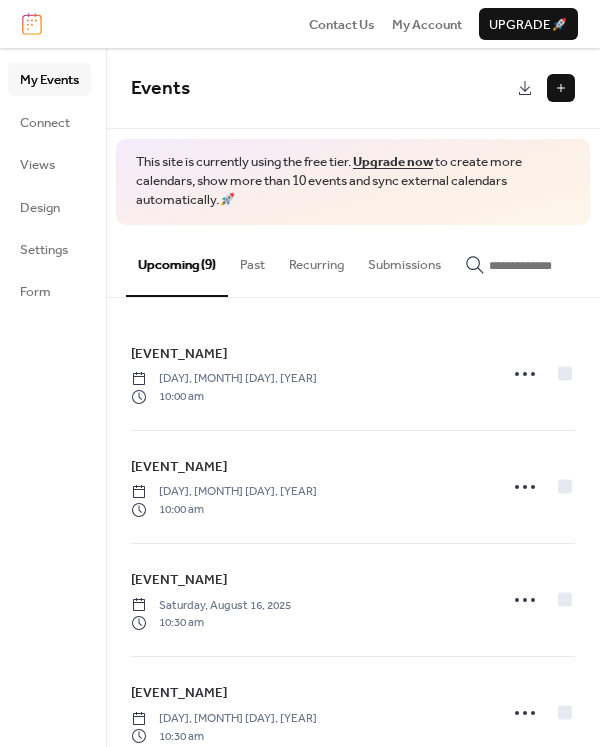 click at bounding box center [561, 88] 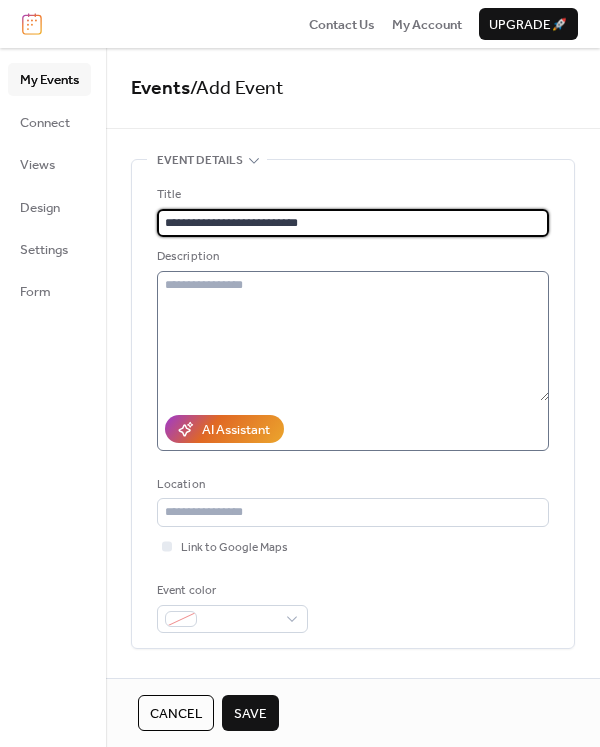 type on "**********" 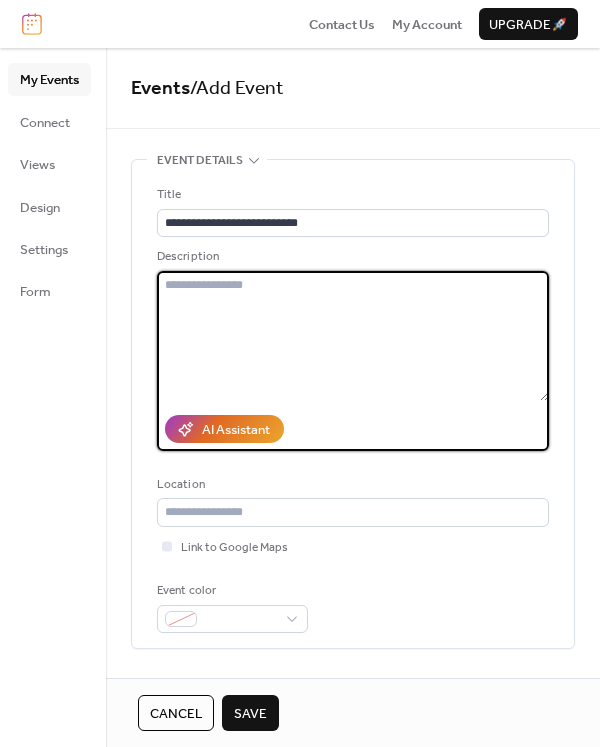 click at bounding box center (353, 336) 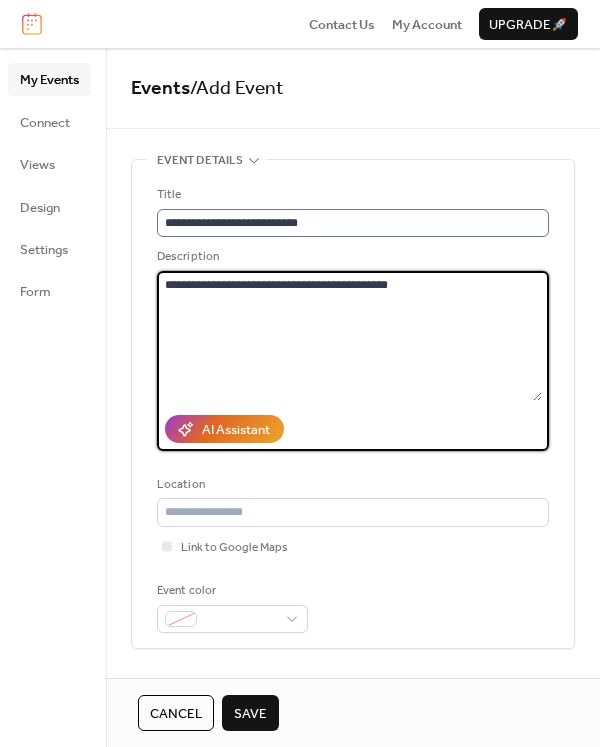 type on "**********" 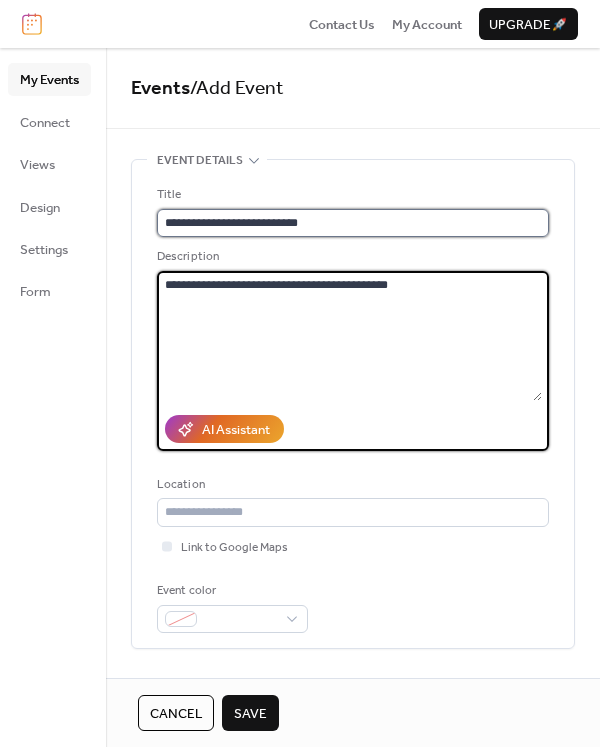 click on "**********" at bounding box center [353, 223] 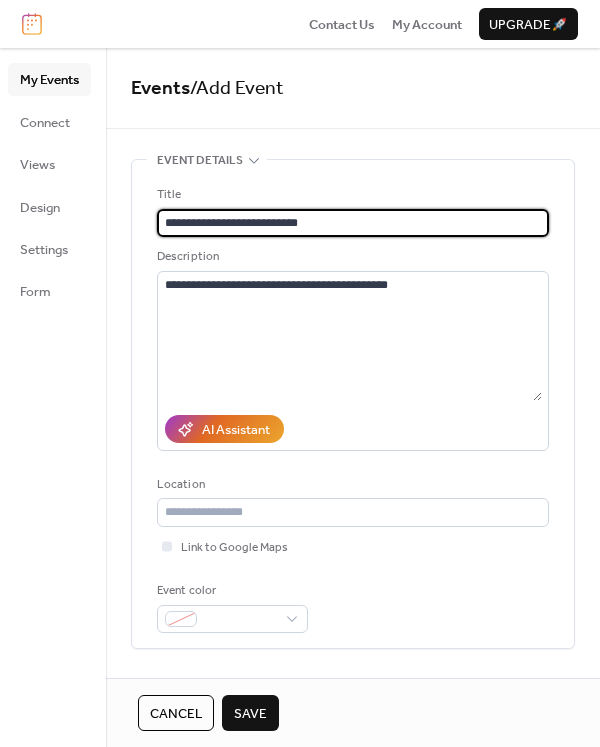 type on "**********" 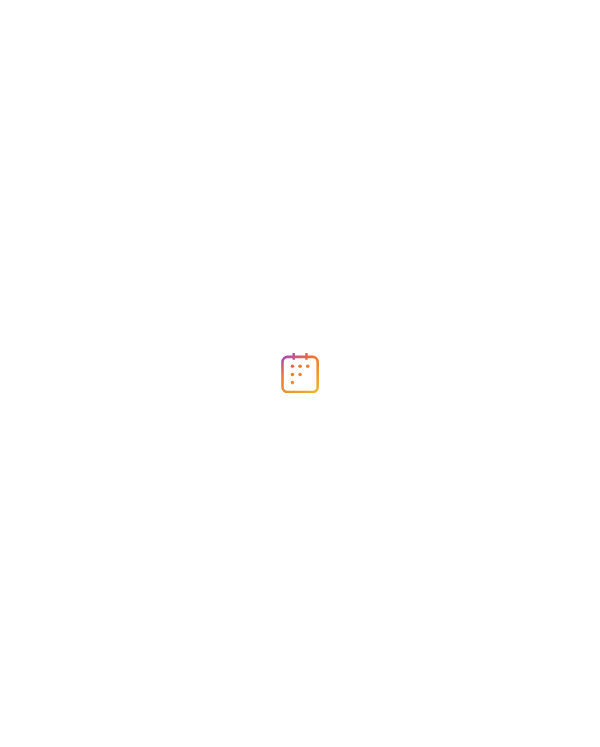 scroll, scrollTop: 0, scrollLeft: 0, axis: both 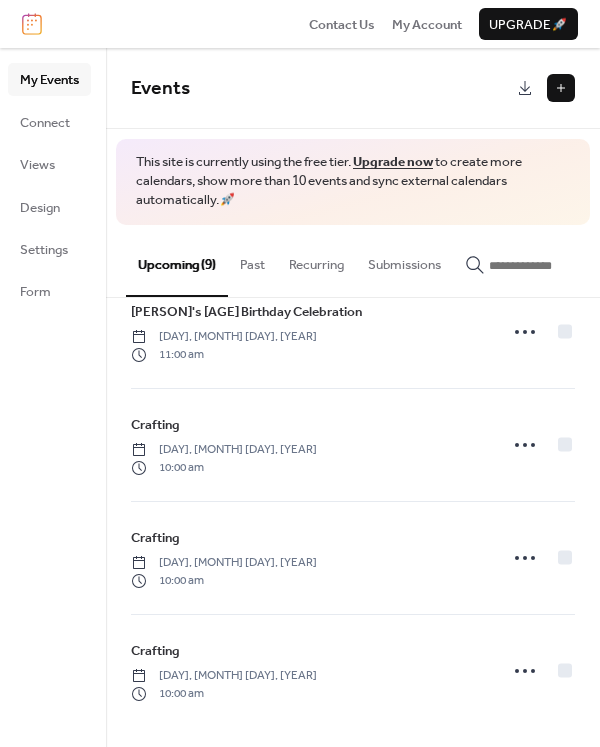 click at bounding box center (561, 88) 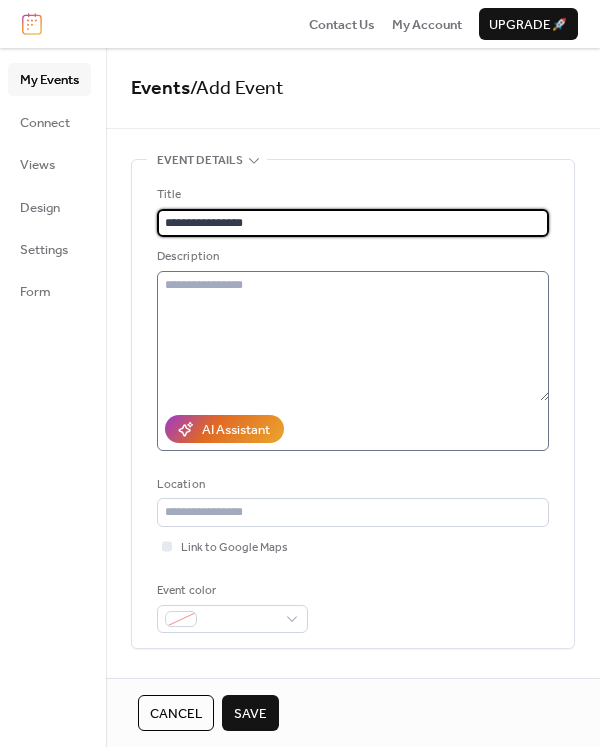 type on "**********" 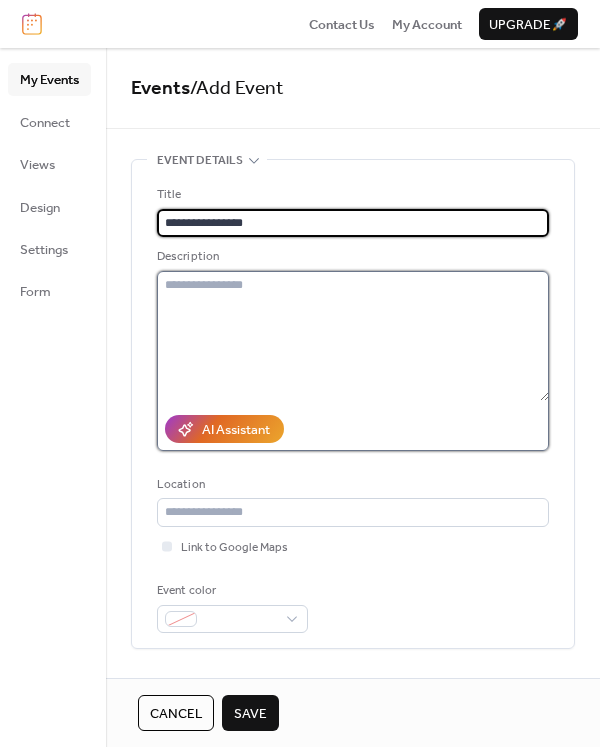 click at bounding box center (353, 336) 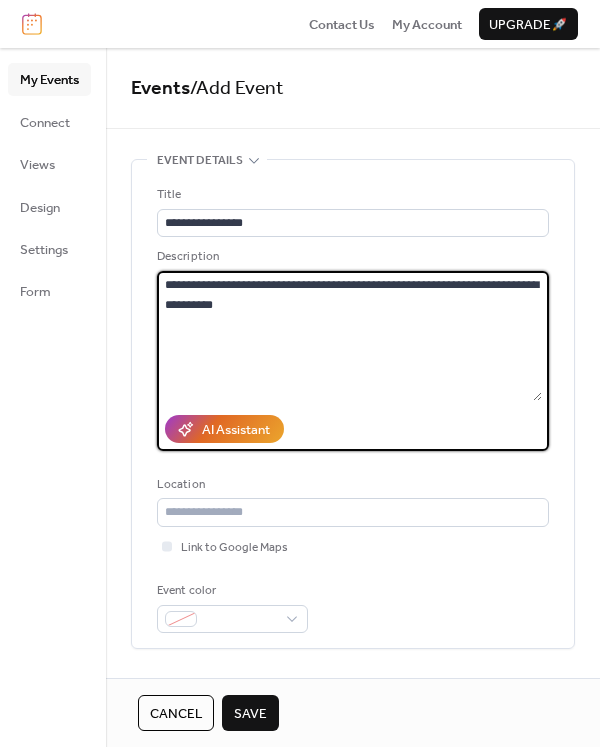 click on "**********" at bounding box center (349, 336) 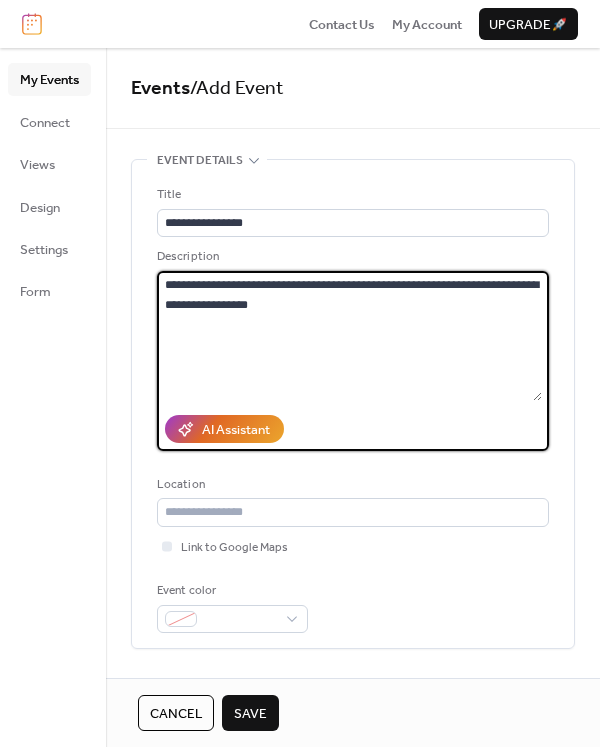 click on "**********" at bounding box center [349, 336] 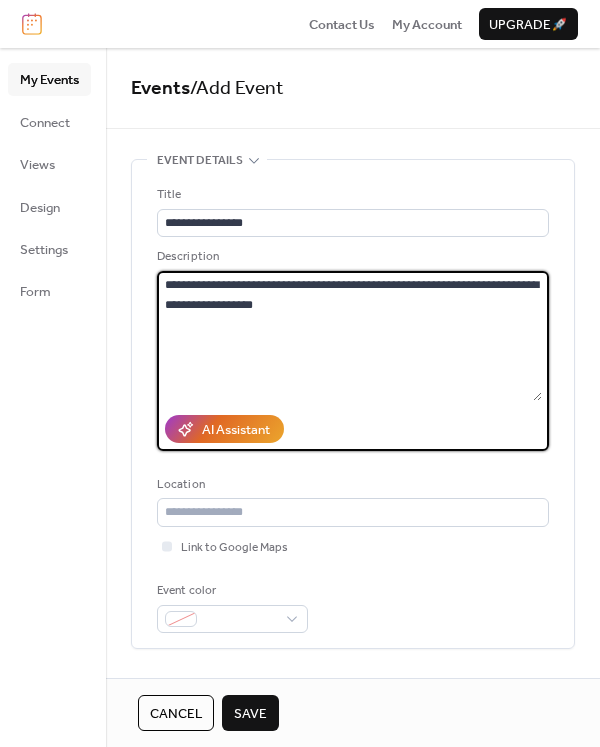 click on "**********" at bounding box center [349, 336] 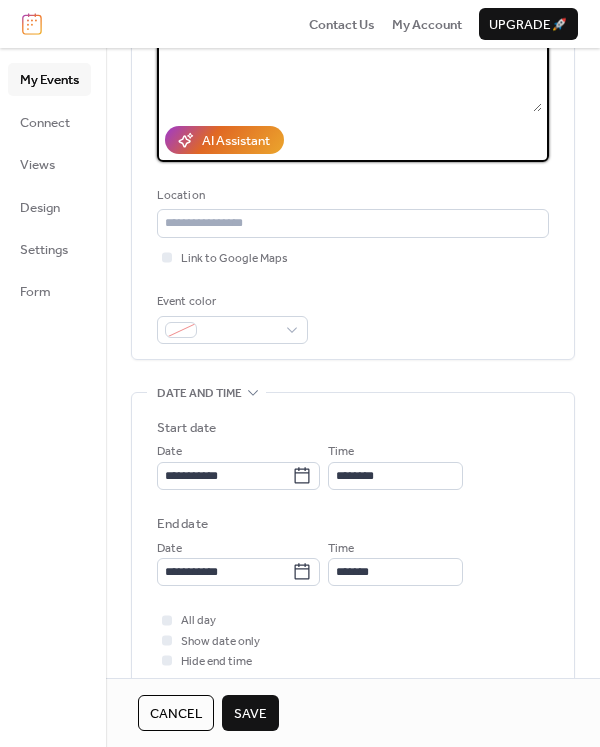 scroll, scrollTop: 300, scrollLeft: 0, axis: vertical 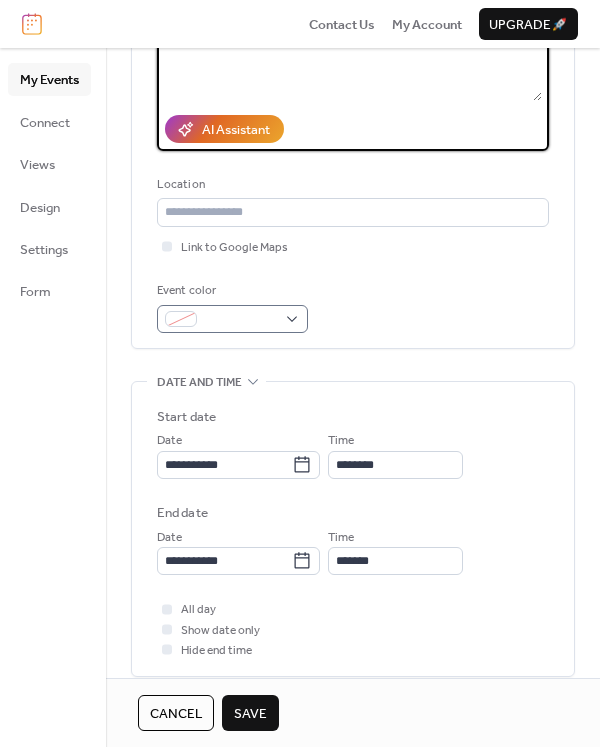 type on "**********" 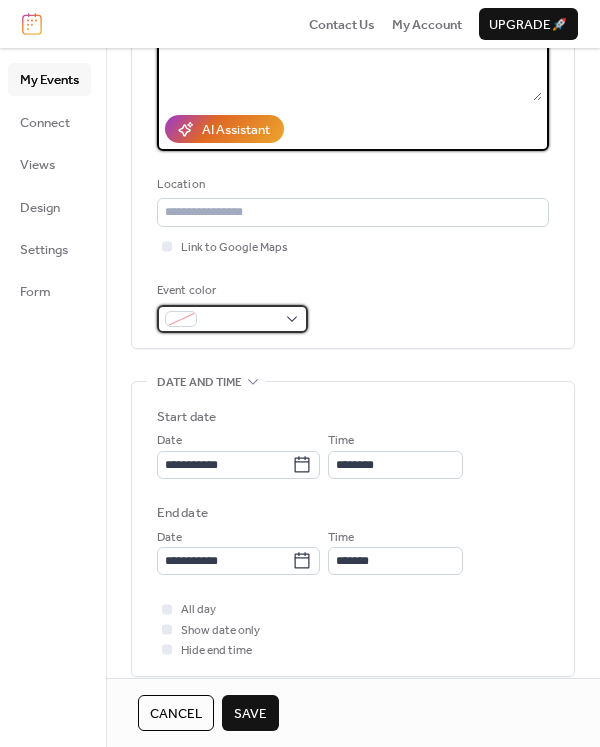 click at bounding box center [232, 319] 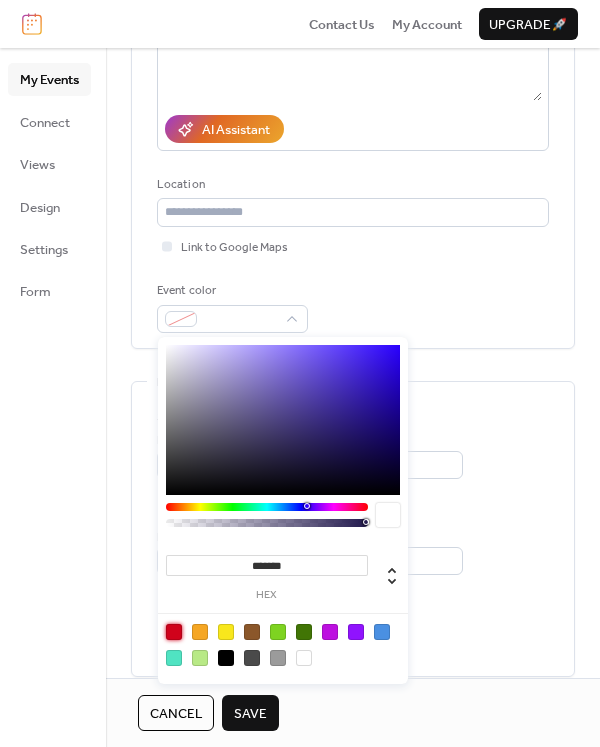 click at bounding box center [174, 632] 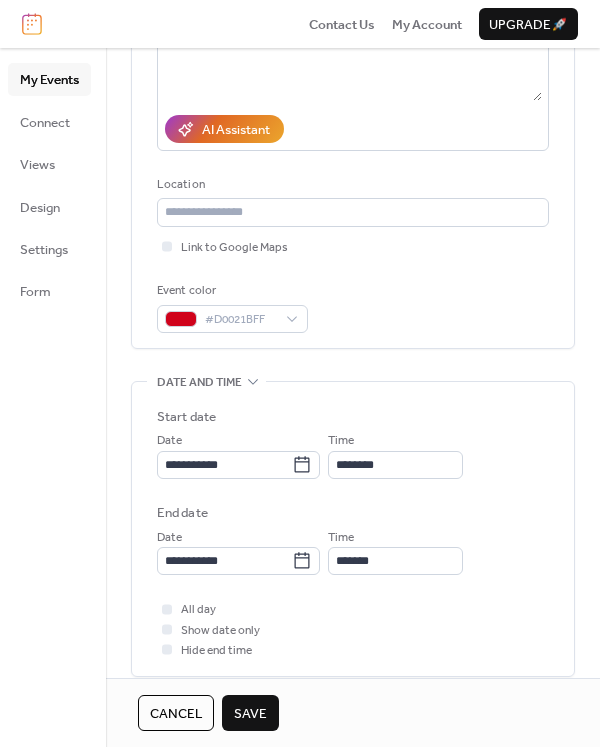 click on "**********" at bounding box center (353, 454) 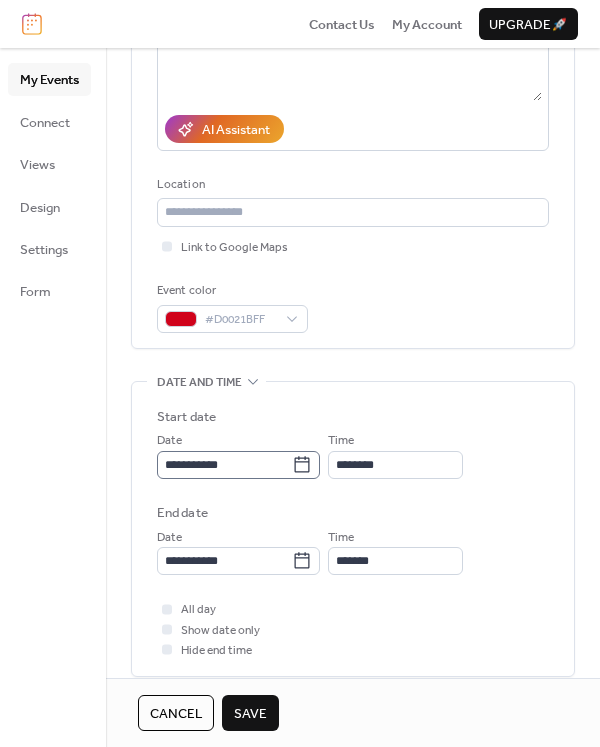click 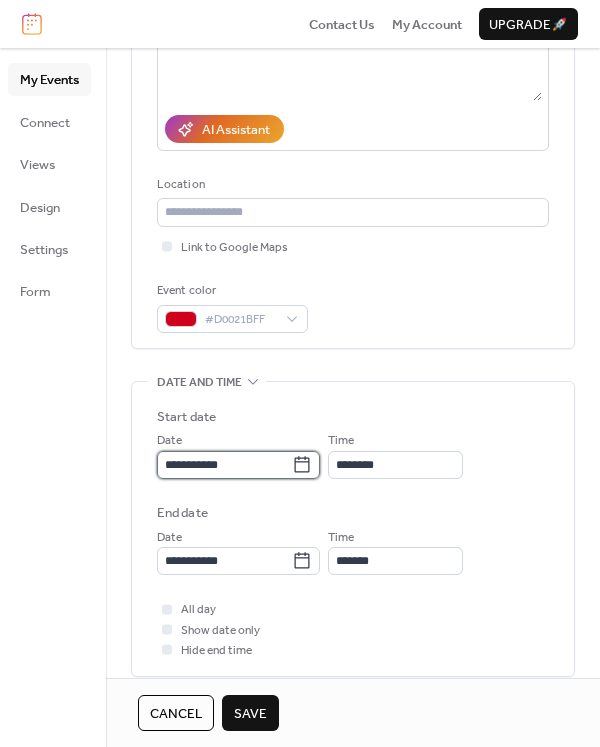 click on "**********" at bounding box center [224, 465] 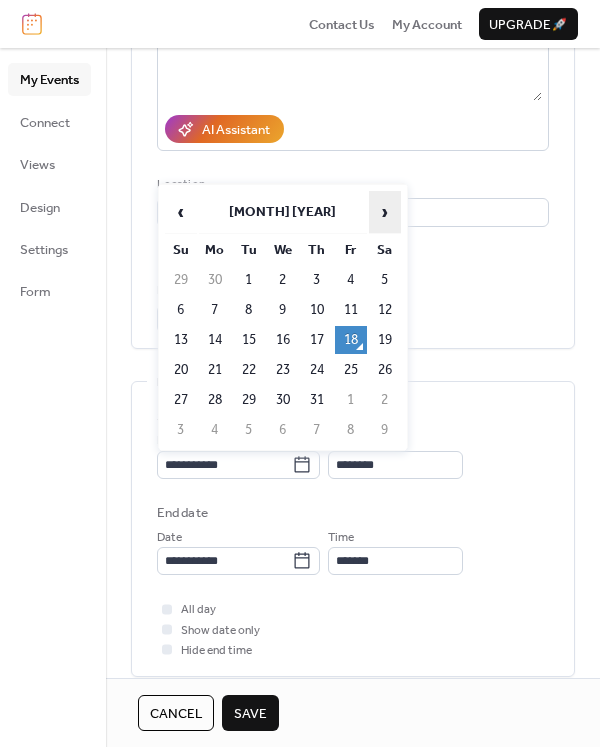 click on "›" at bounding box center (385, 212) 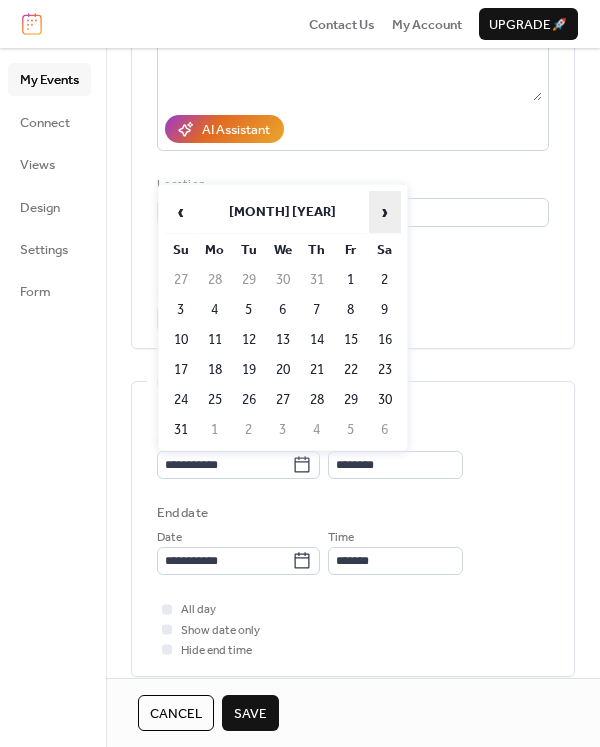 click on "›" at bounding box center (385, 212) 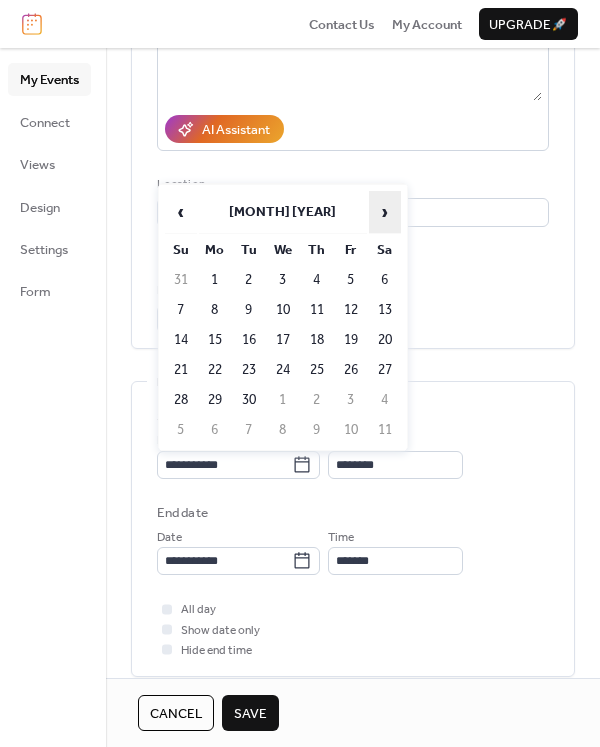 click on "›" at bounding box center [385, 212] 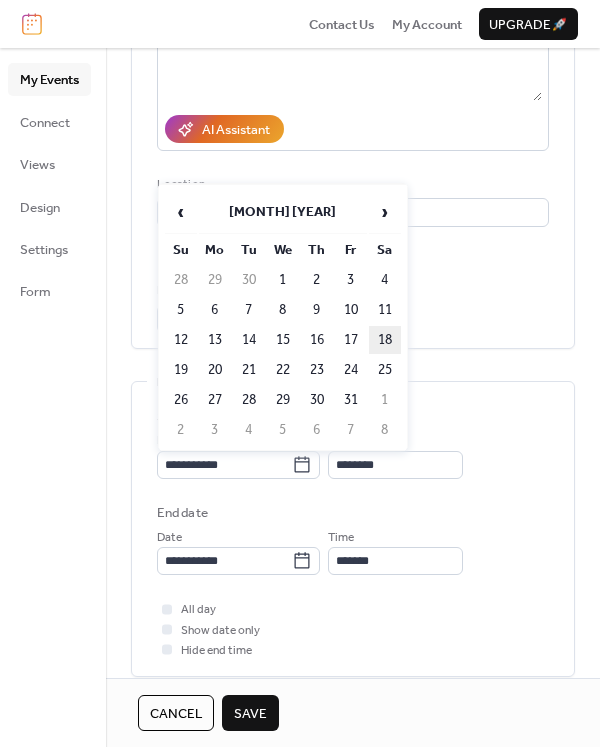 click on "18" at bounding box center [385, 340] 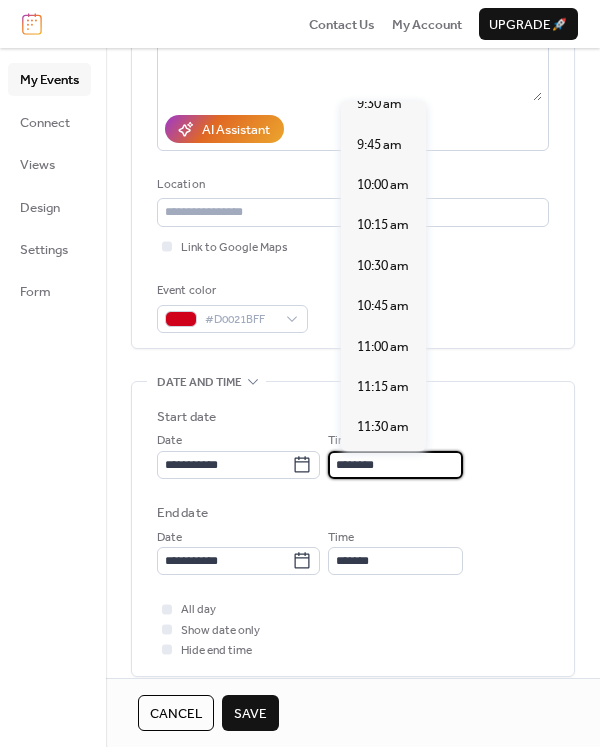 scroll, scrollTop: 1540, scrollLeft: 0, axis: vertical 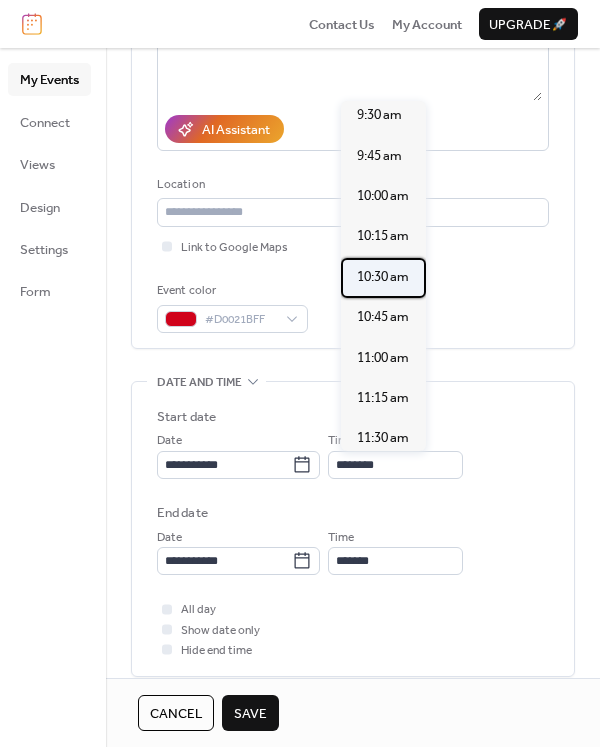 click on "10:30 am" at bounding box center [383, 277] 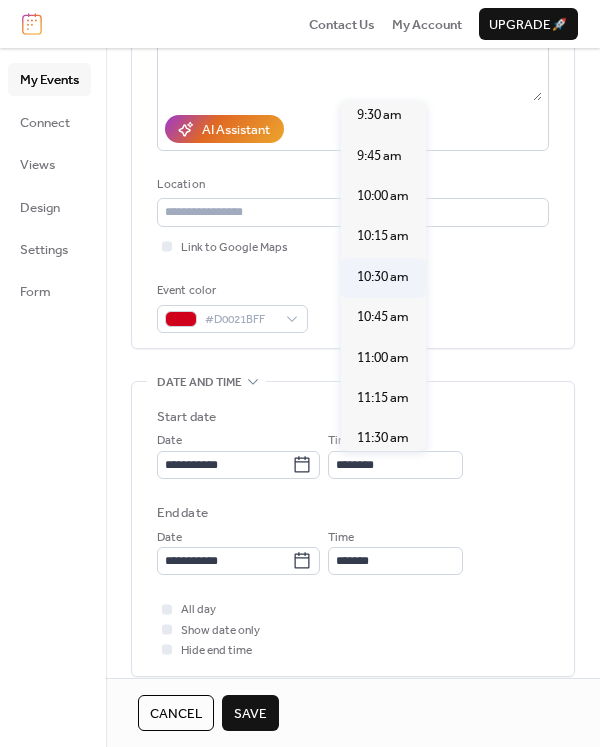 type on "********" 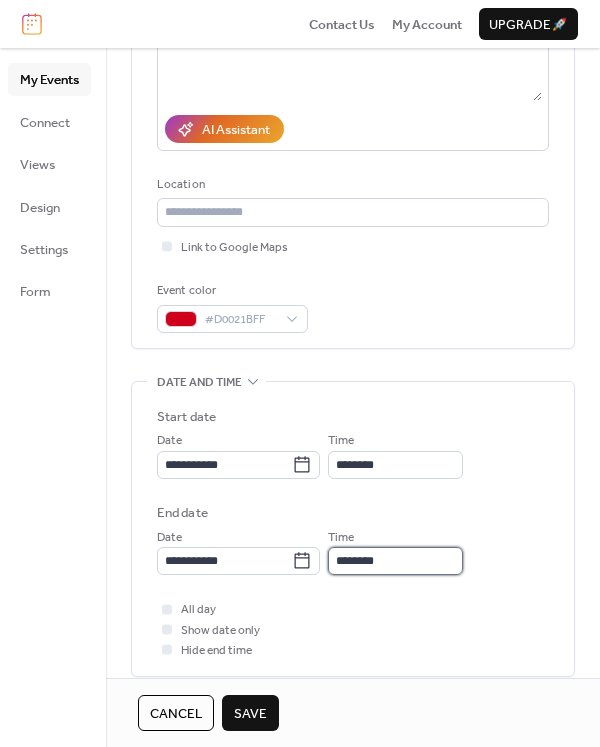 click on "********" at bounding box center (395, 561) 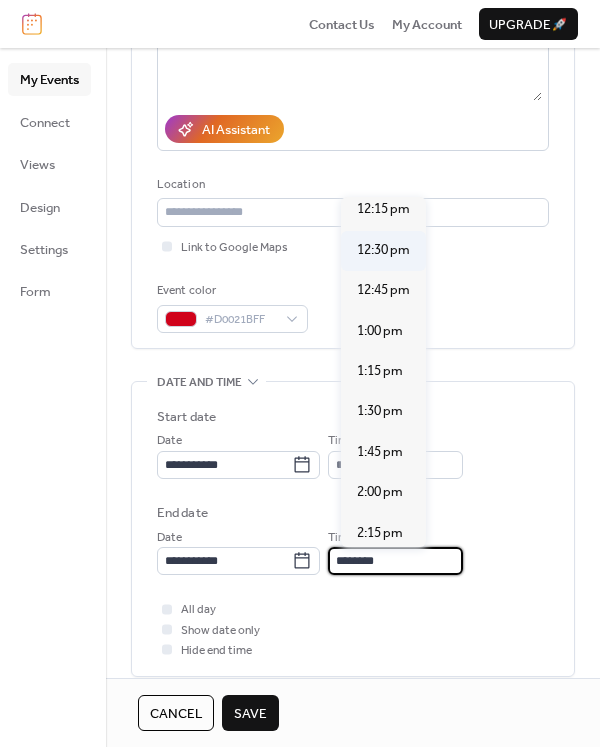scroll, scrollTop: 400, scrollLeft: 0, axis: vertical 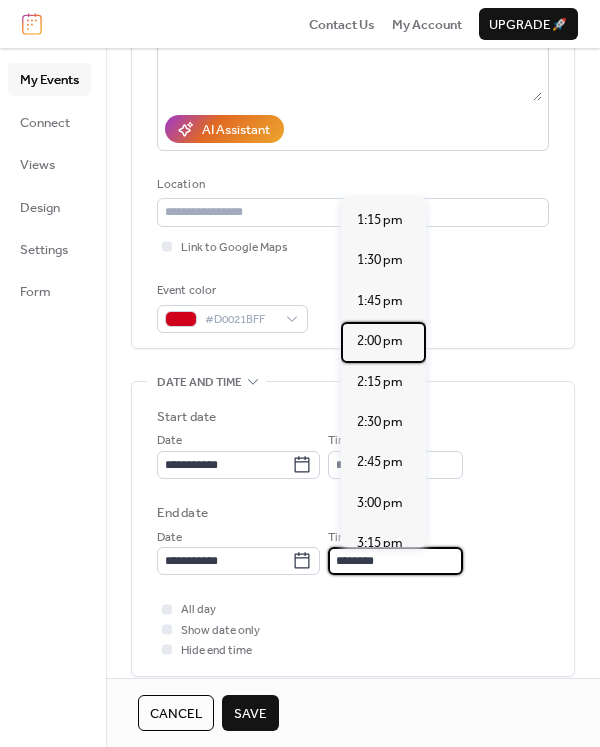 click on "2:00 pm" at bounding box center (380, 341) 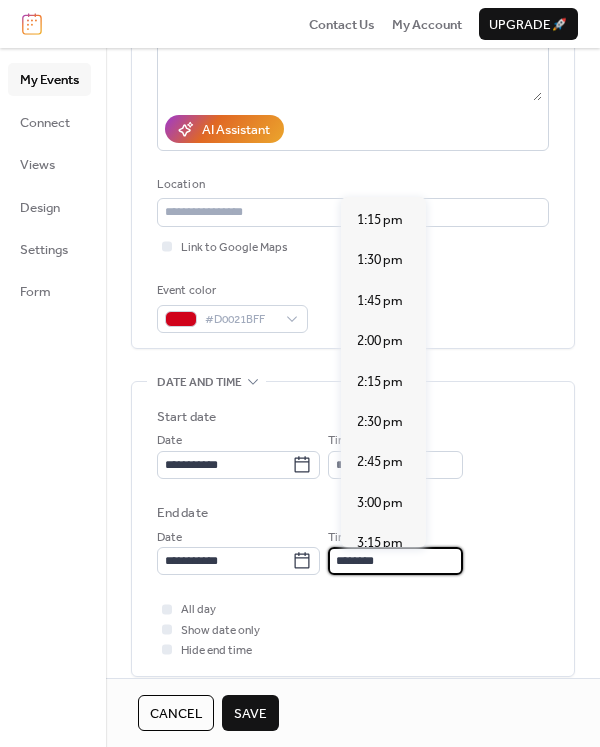 type on "*******" 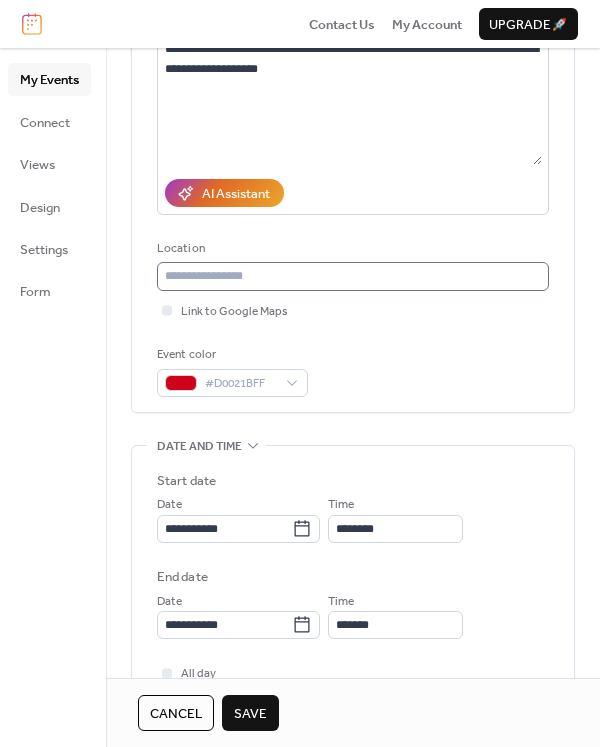 scroll, scrollTop: 0, scrollLeft: 0, axis: both 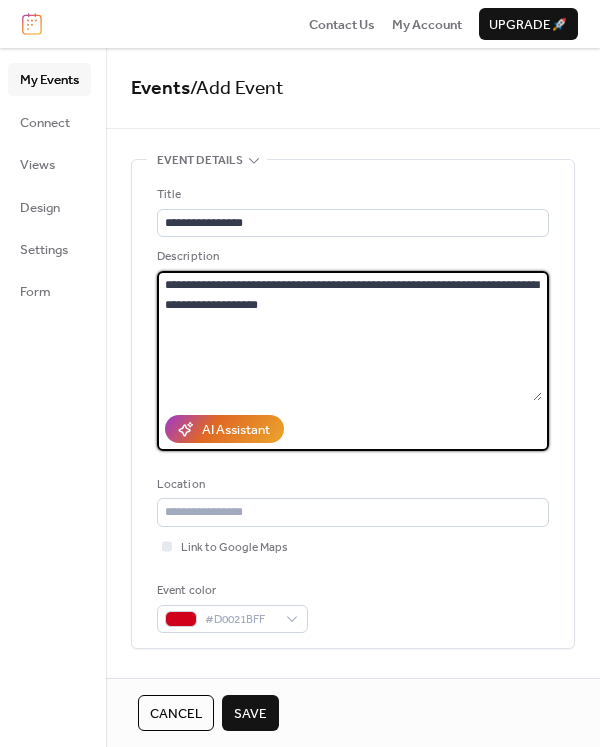 click on "**********" at bounding box center [349, 336] 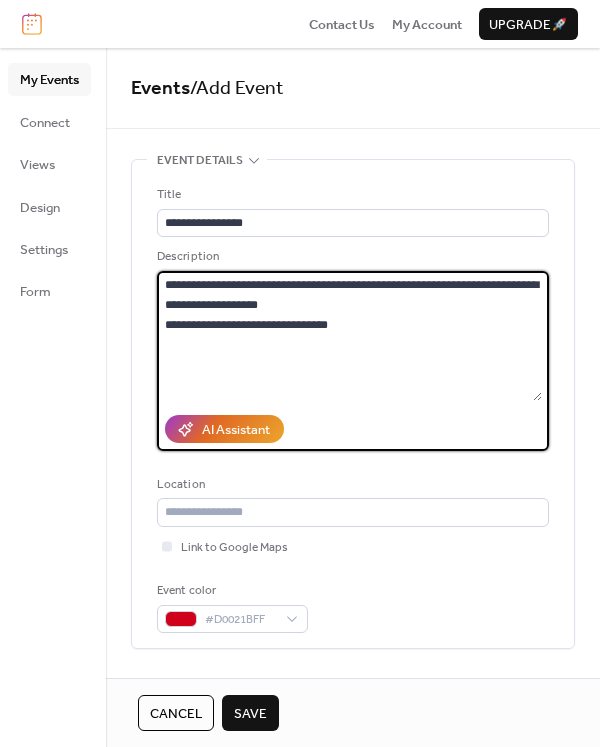 type on "**********" 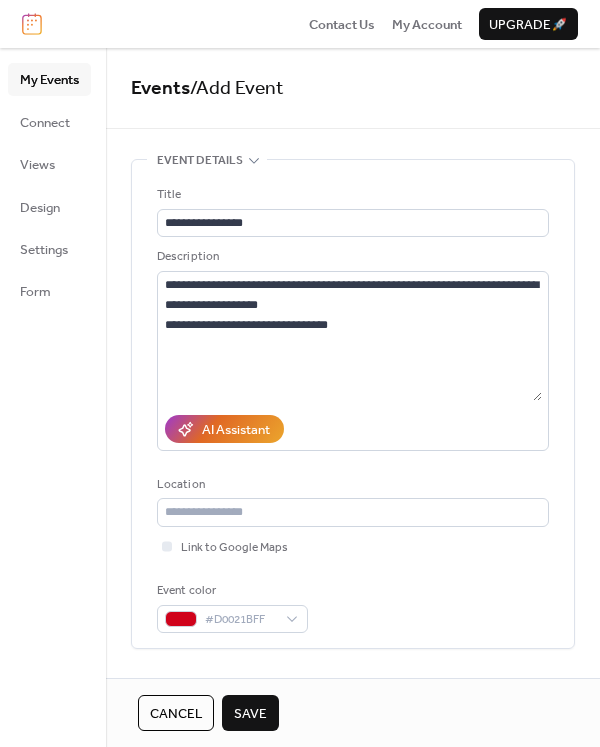 click on "Save" at bounding box center [250, 714] 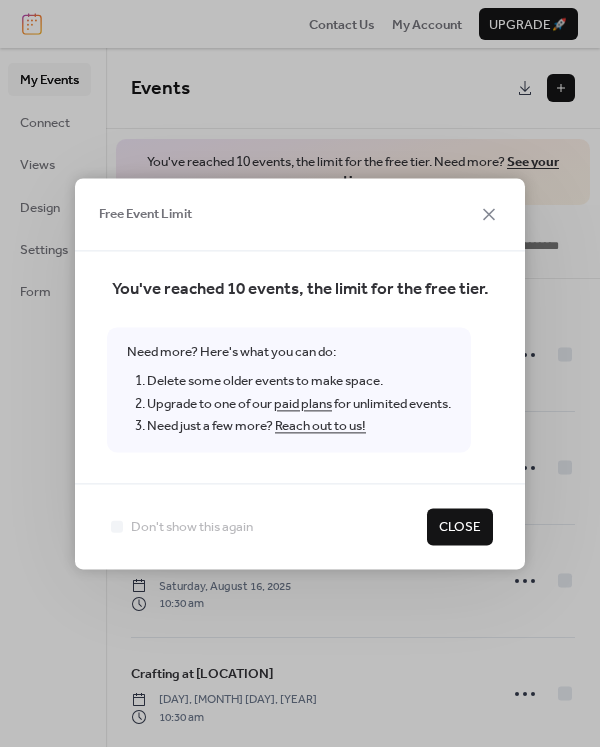 click on "Close" at bounding box center [460, 527] 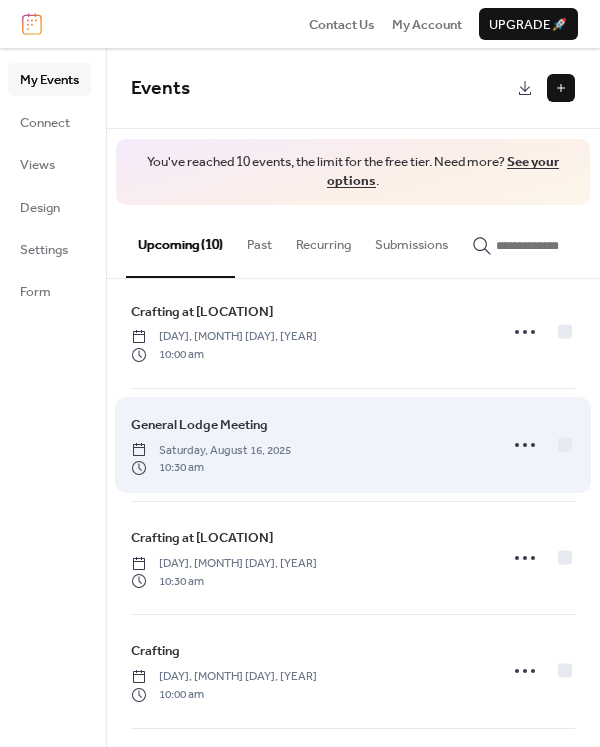 scroll, scrollTop: 100, scrollLeft: 0, axis: vertical 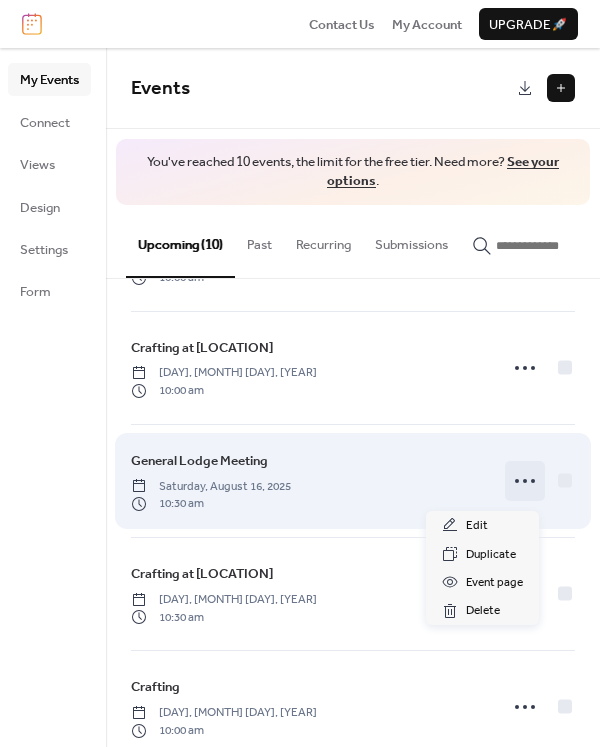 click 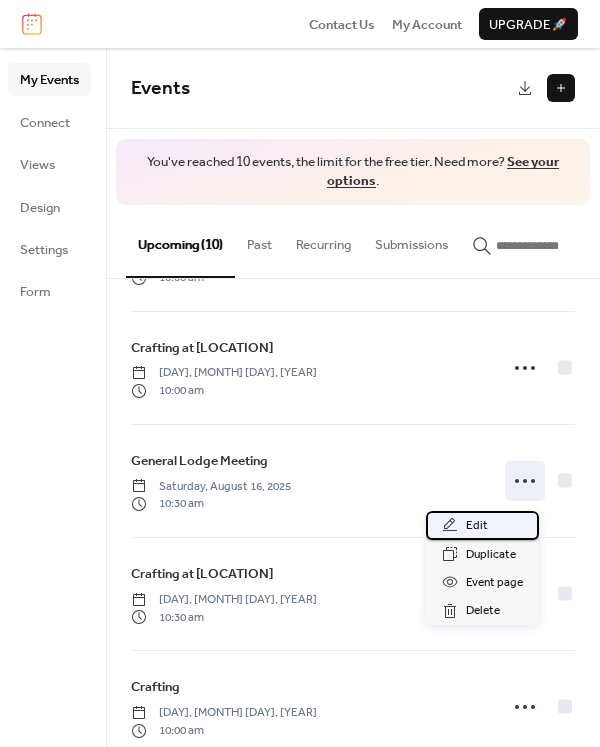 click on "Edit" at bounding box center (482, 525) 